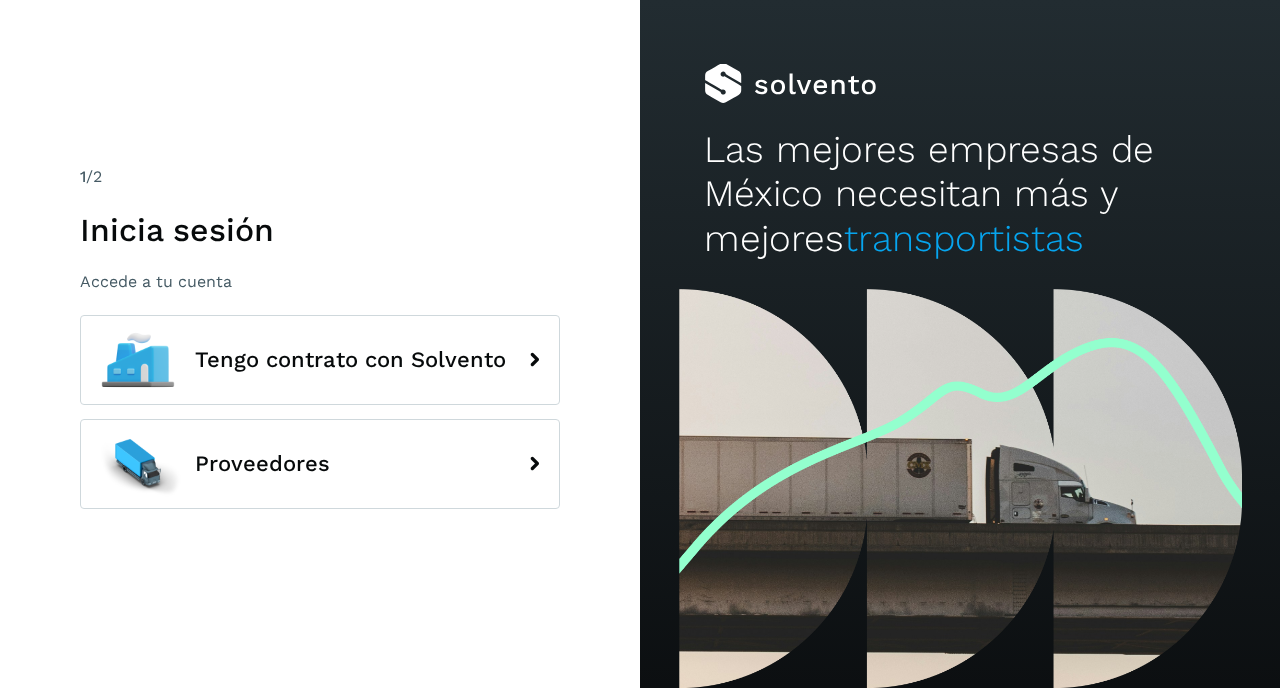 scroll, scrollTop: 0, scrollLeft: 0, axis: both 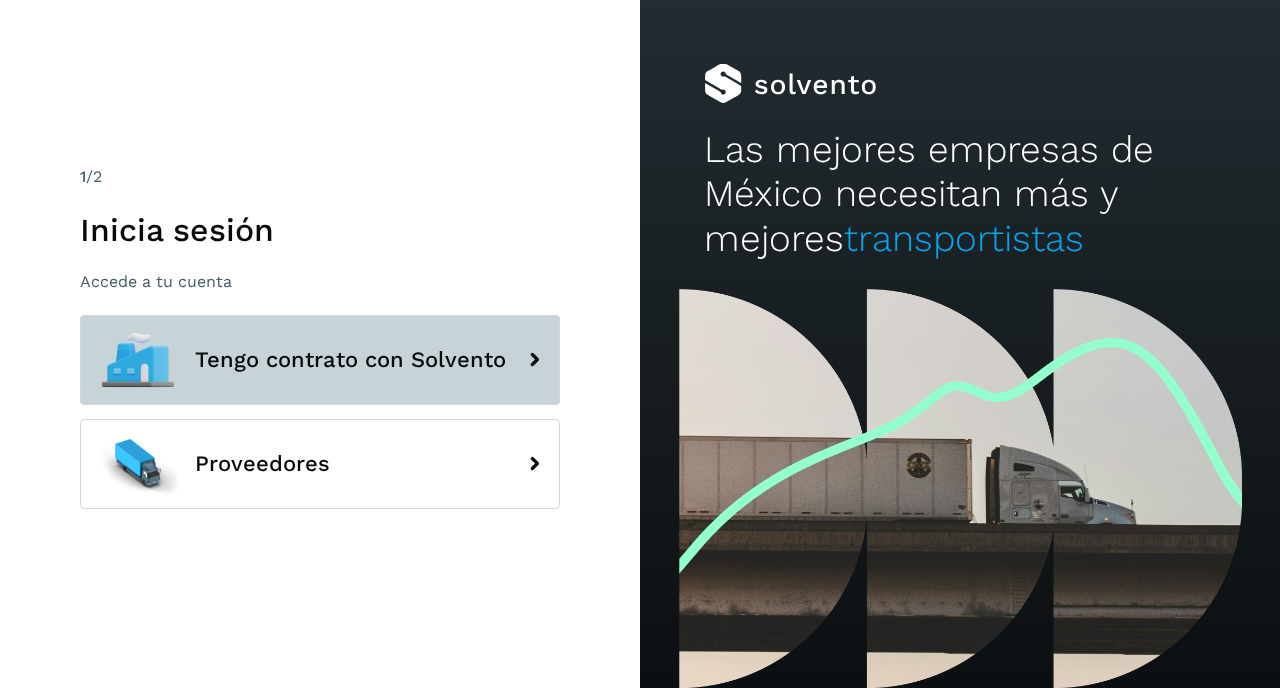 click on "Tengo contrato con Solvento" 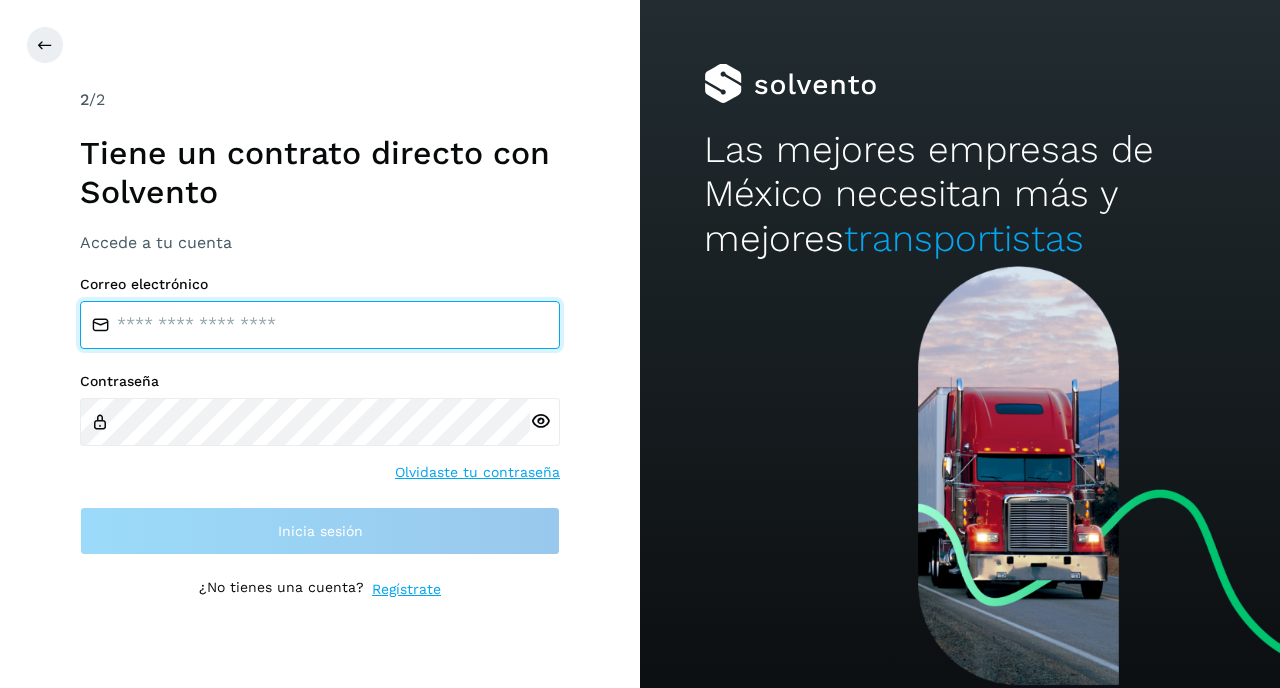 type on "**********" 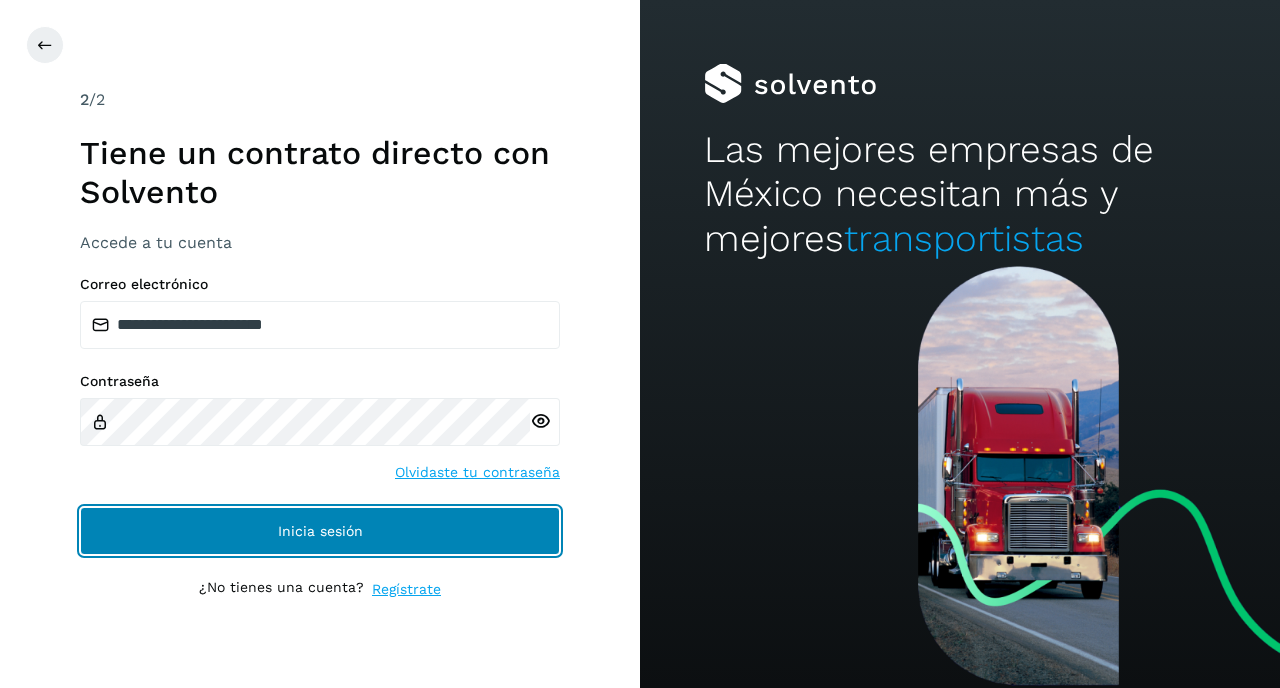 click on "Inicia sesión" at bounding box center [320, 531] 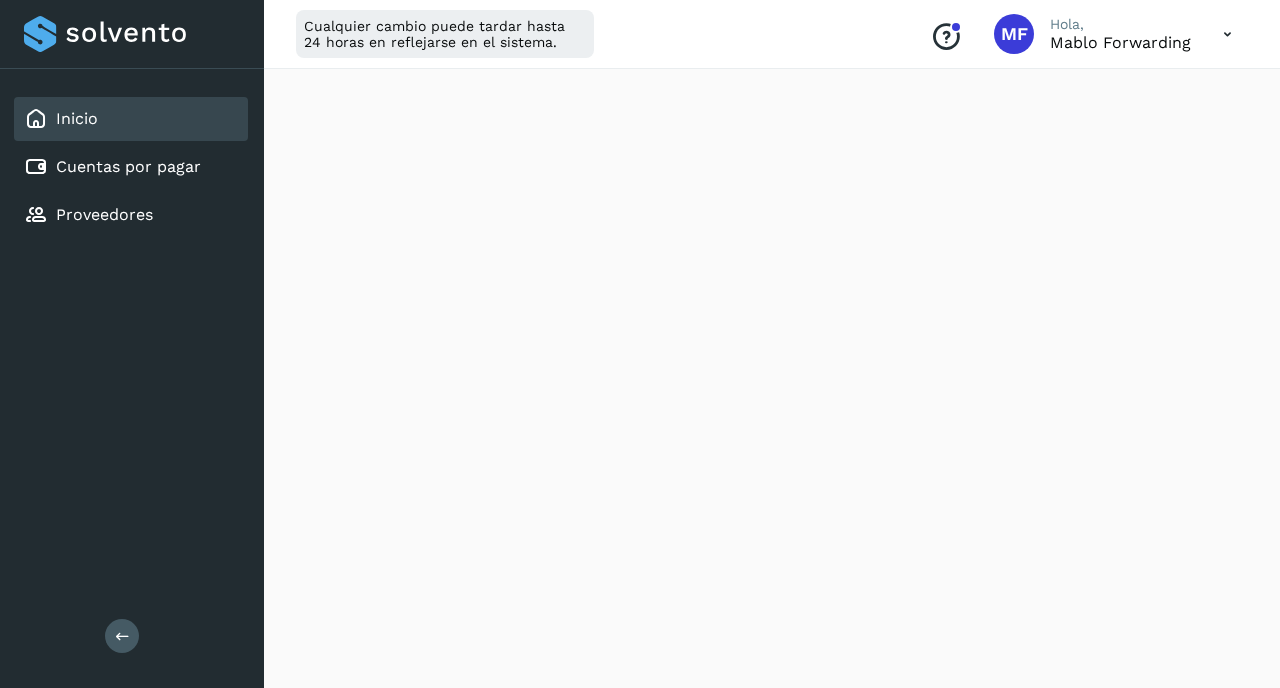 scroll, scrollTop: 1246, scrollLeft: 0, axis: vertical 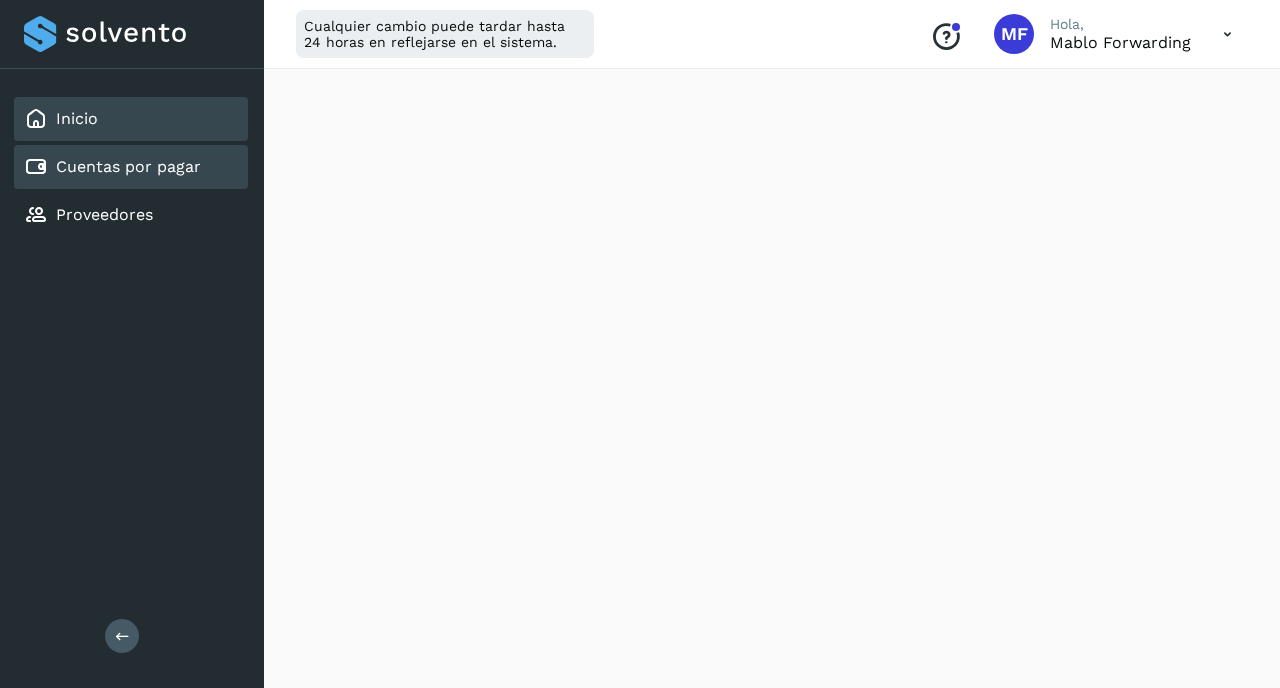 click on "Cuentas por pagar" at bounding box center (128, 166) 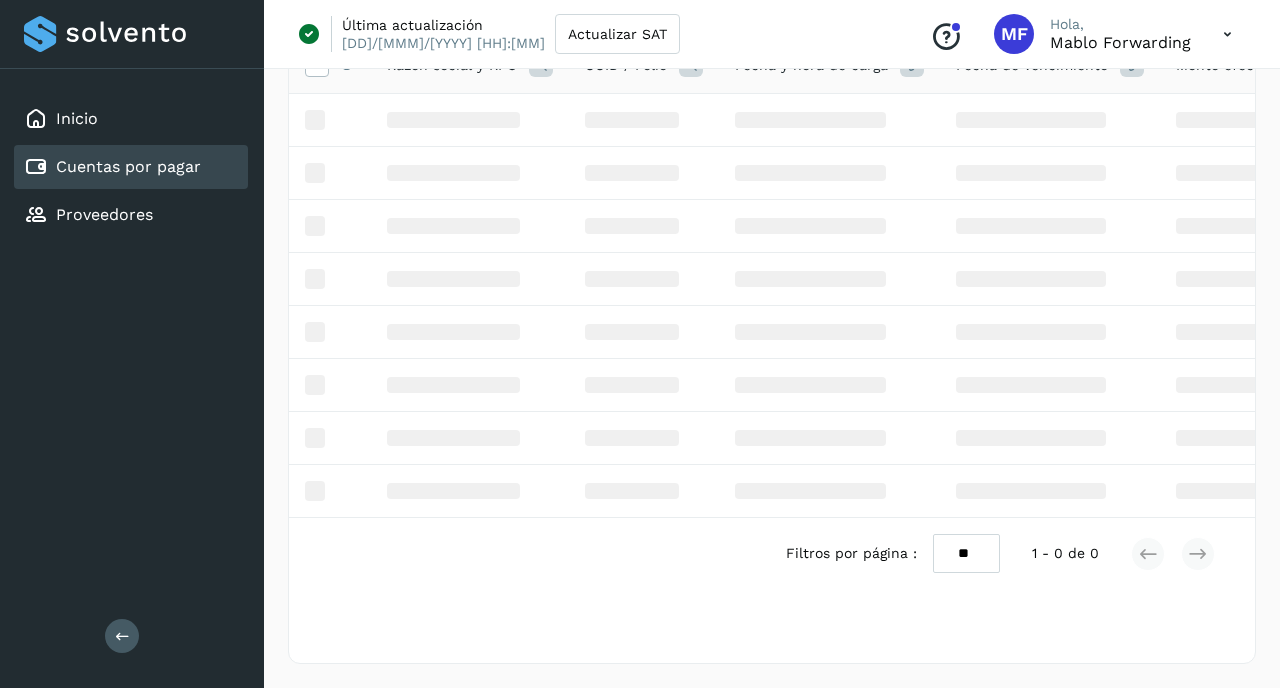 scroll, scrollTop: 0, scrollLeft: 0, axis: both 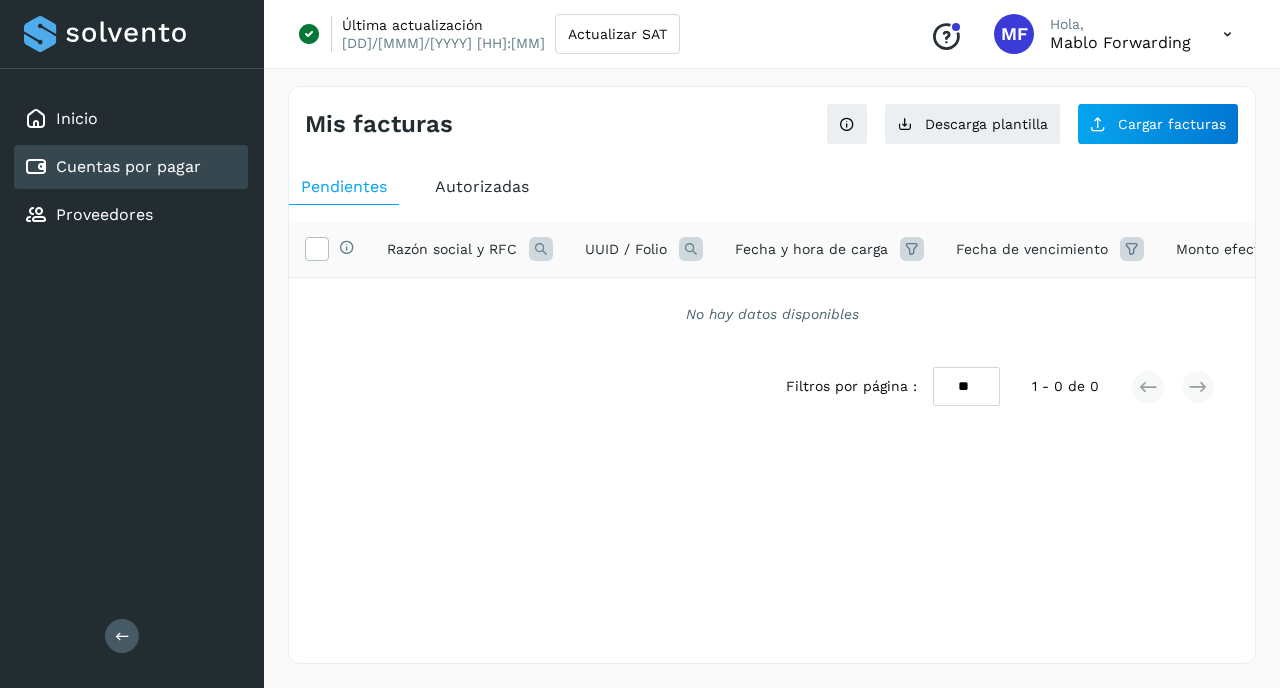 click on "Autorizadas" at bounding box center (482, 186) 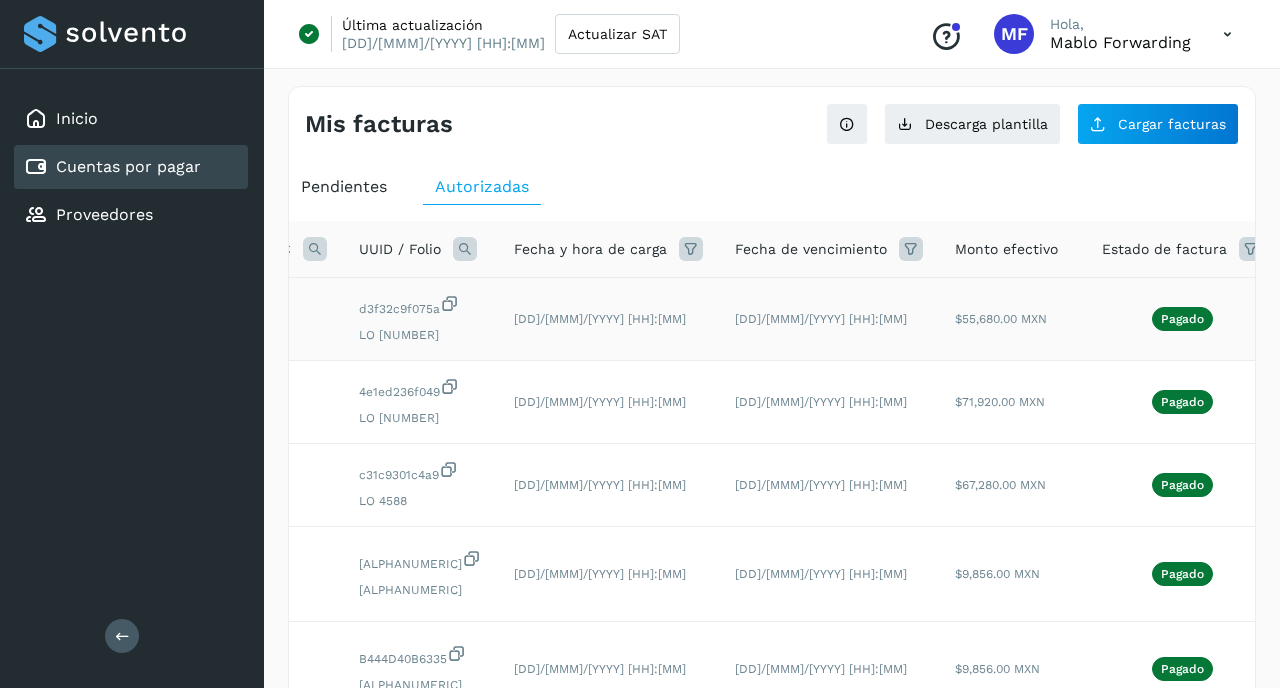 scroll, scrollTop: 0, scrollLeft: 313, axis: horizontal 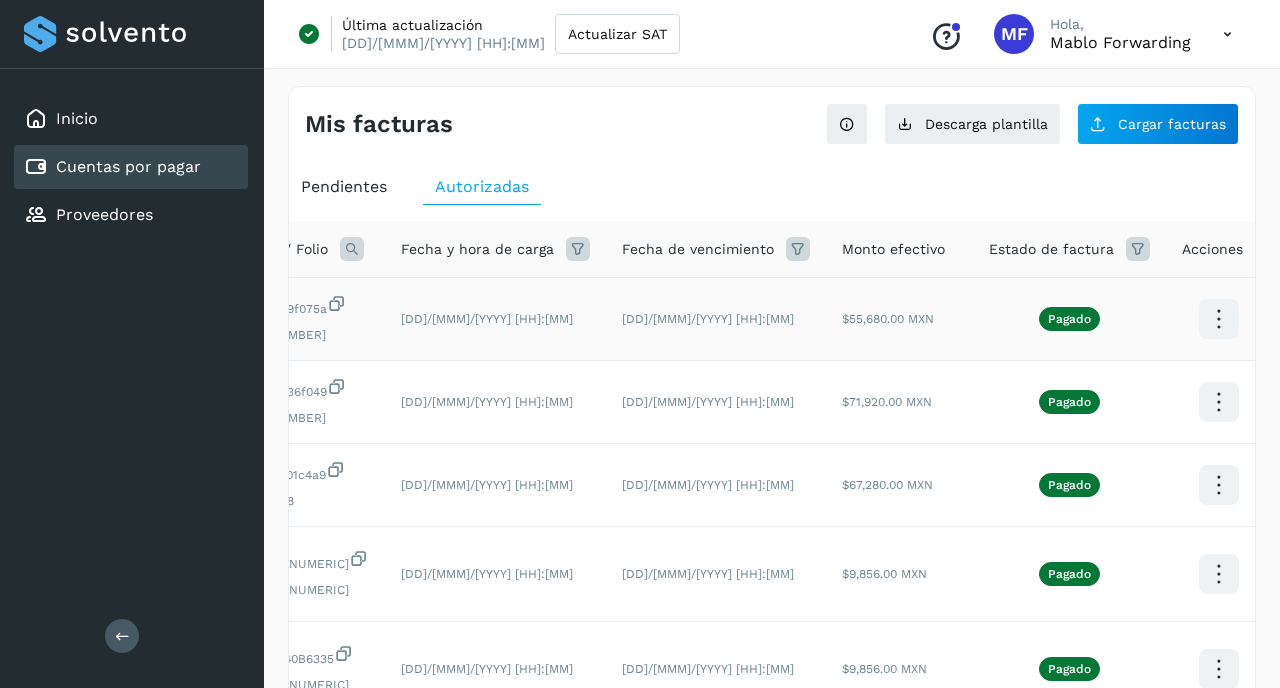 click at bounding box center [1218, 319] 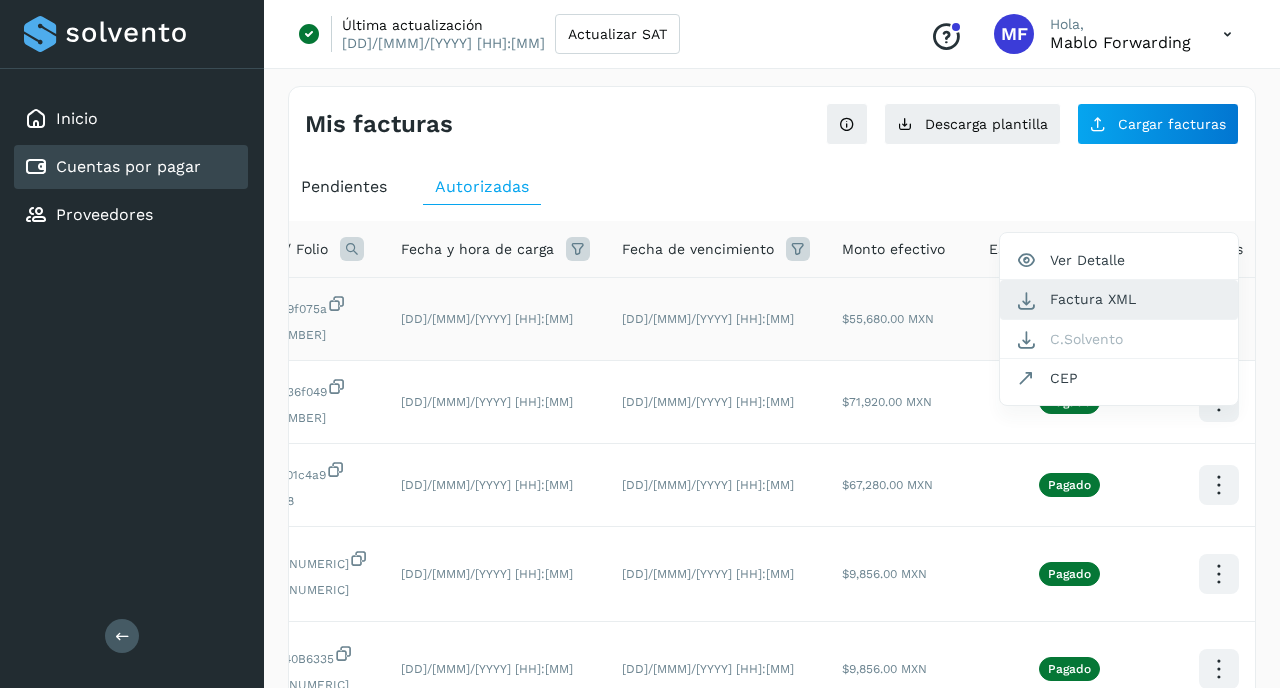 click on "Factura XML" 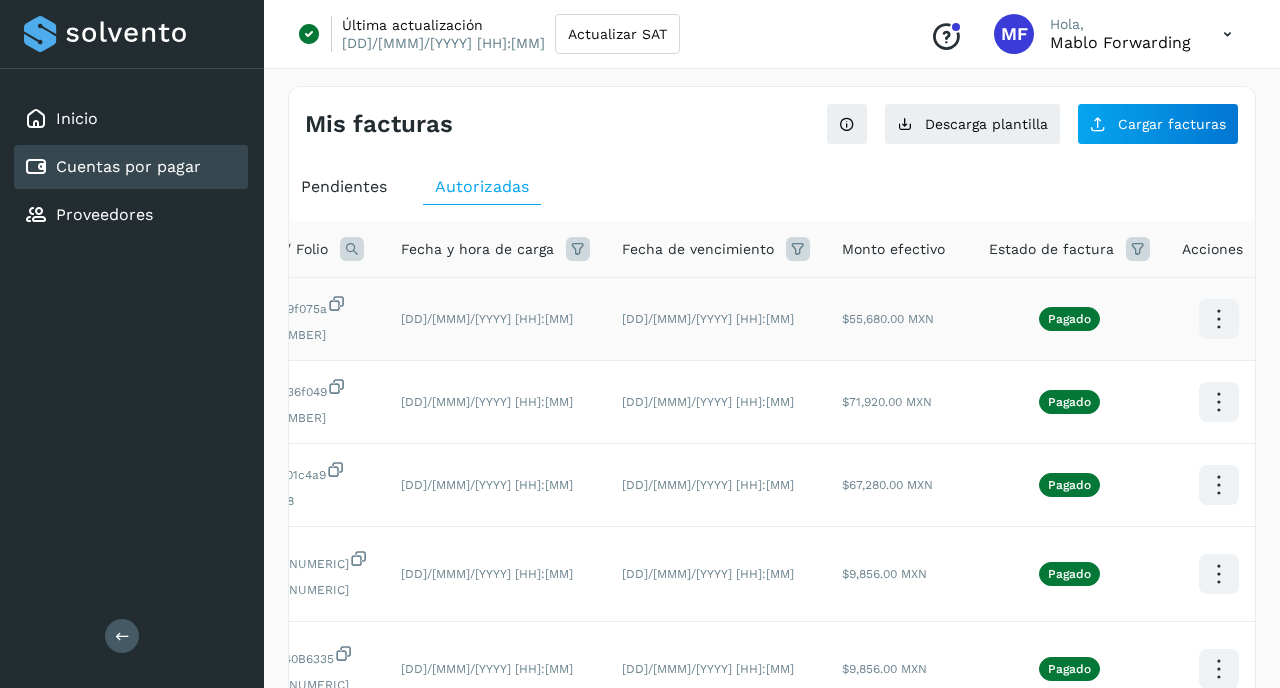 click on "Mis facturas
Ver instrucciones para cargar Facturas
Descarga plantilla Cargar facturas Pendientes Autorizadas Razón social y RFC UUID / Folio Fecha y hora de carga Fecha de vencimiento Monto efectivo Estado de factura Acciones [FULL NAME] [RFC] [UUID]  LO [NUMBER] [DD]/[MMM]/[YYYY] [HH]:[MM] [DD]/[MMM]/[YYYY] [HH]:[MM] $[AMOUNT] MXN Pagado [FULL NAME] [RFC] [UUID]  LO [NUMBER] [DD]/[MMM]/[YYYY] [HH]:[MM] [DD]/[MMM]/[YYYY] [HH]:[MM] $[AMOUNT] MXN Pagado [FULL NAME] [RFC] [UUID]  LO [NUMBER] [DD]/[MMM]/[YYYY] [HH]:[MM] [DD]/[MMM]/[YYYY] [HH]:[MM] $[AMOUNT] MXN Pagado [COMPANY] [RFC] [UUID]  [ID] [DD]/[MMM]/[YYYY] [HH]:[MM] [DD]/[MMM]/[YYYY] [HH]:[MM] $[AMOUNT] MXN Pagado [COMPANY] [RFC] [UUID]  [ID] [DD]/[MMM]/[YYYY] [HH]:[MM] [DD]/[MMM]/[YYYY] [HH]:[MM] $[AMOUNT] MXN Pagado [COMPANY] Pagado" at bounding box center [772, 688] 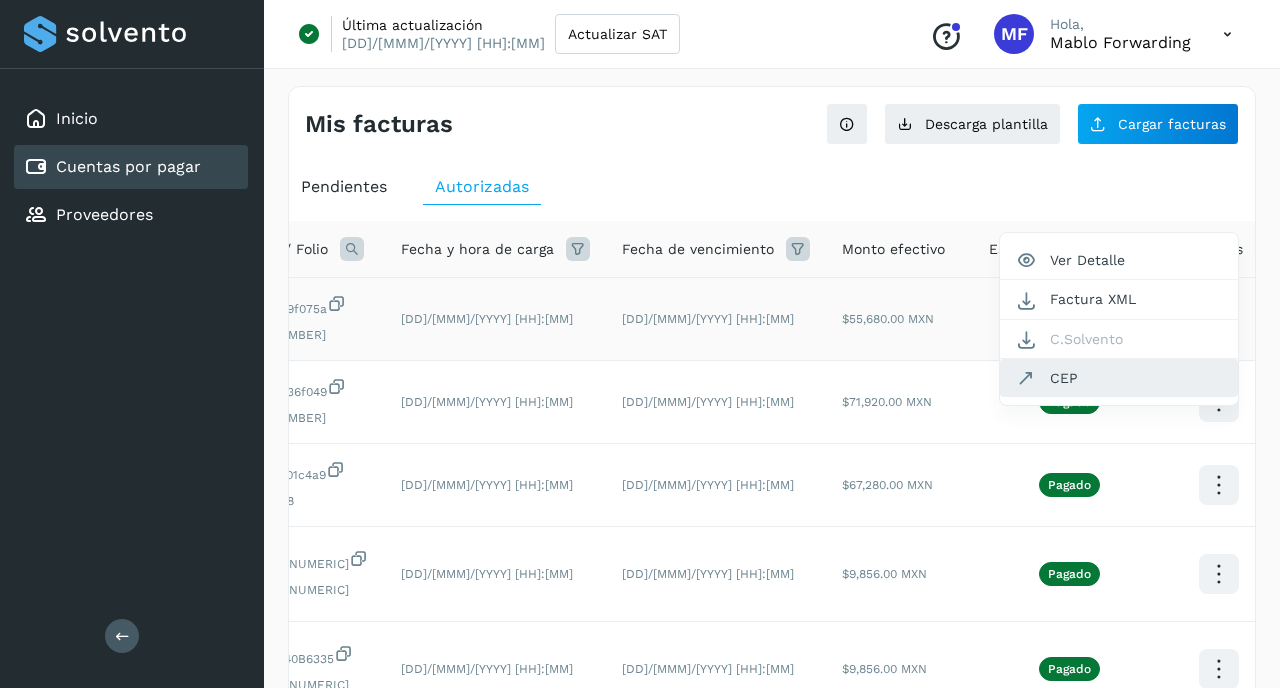 click on "CEP" 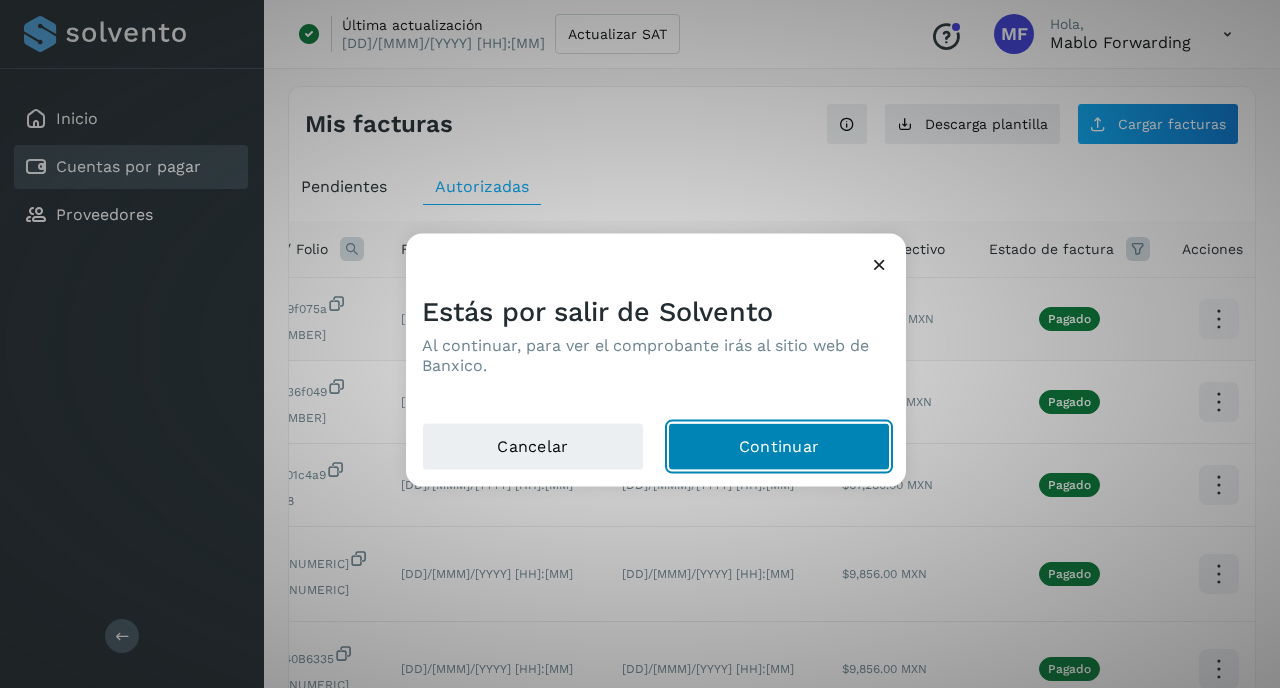 click on "Continuar" 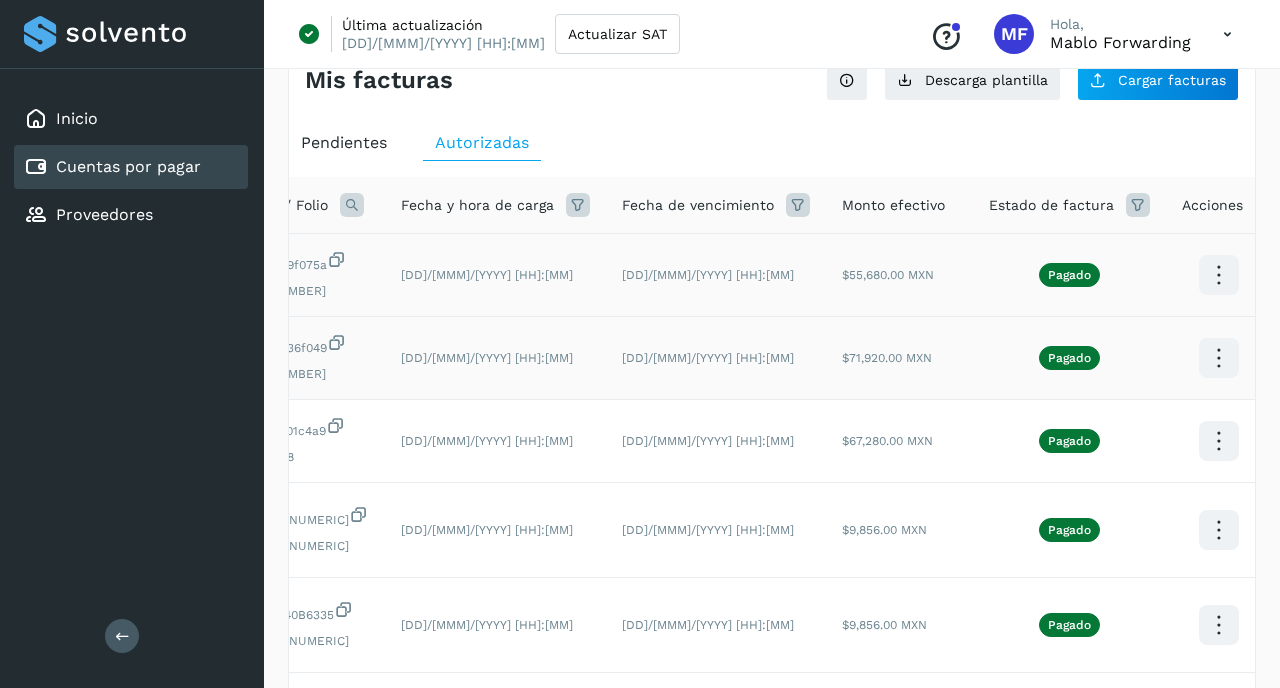 scroll, scrollTop: 53, scrollLeft: 0, axis: vertical 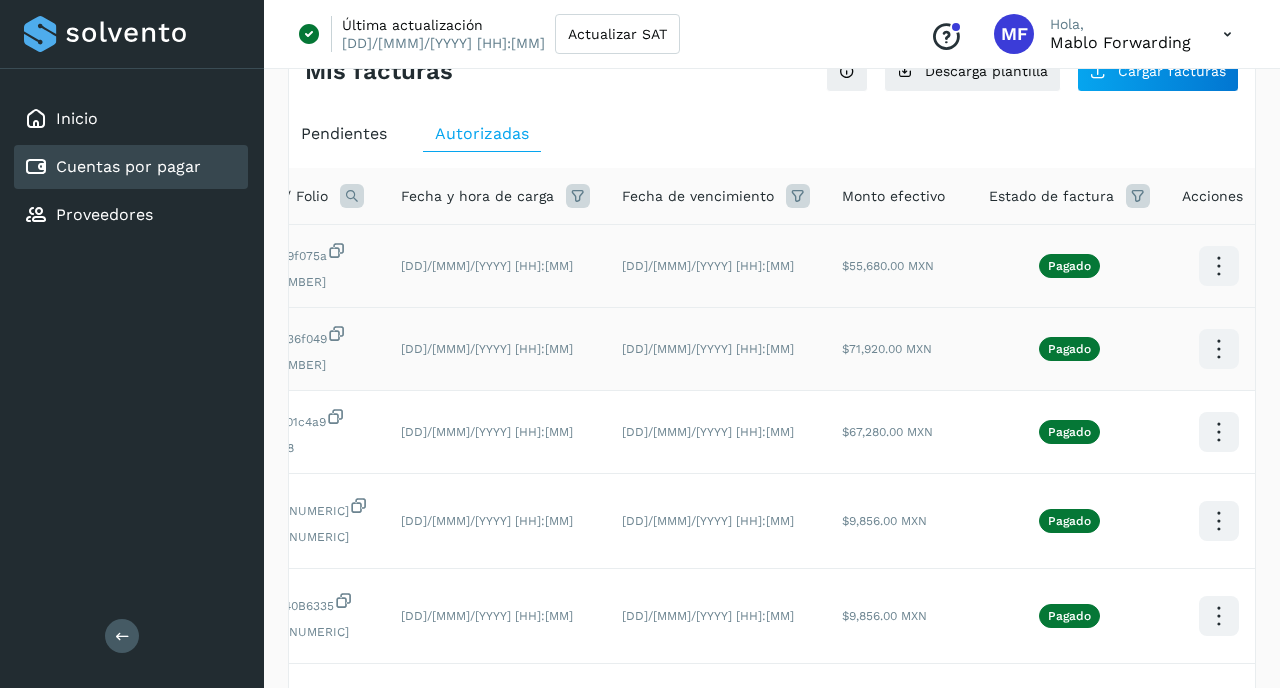 click at bounding box center [1218, 266] 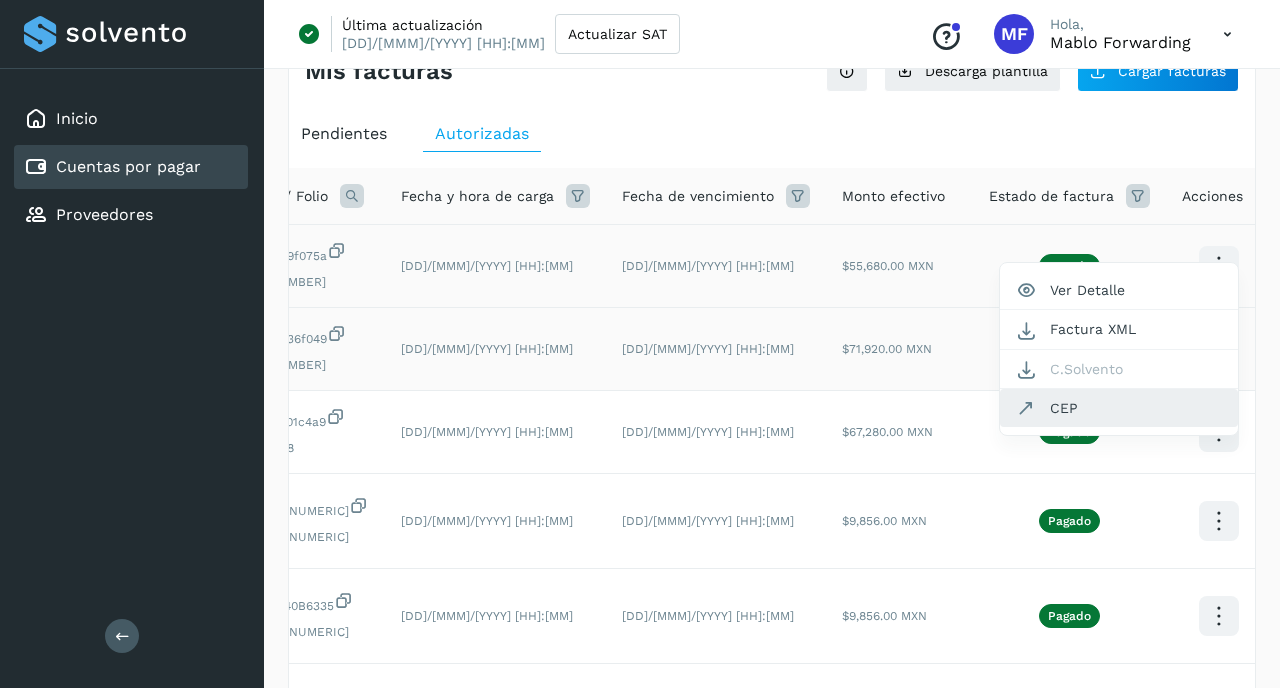 click on "CEP" 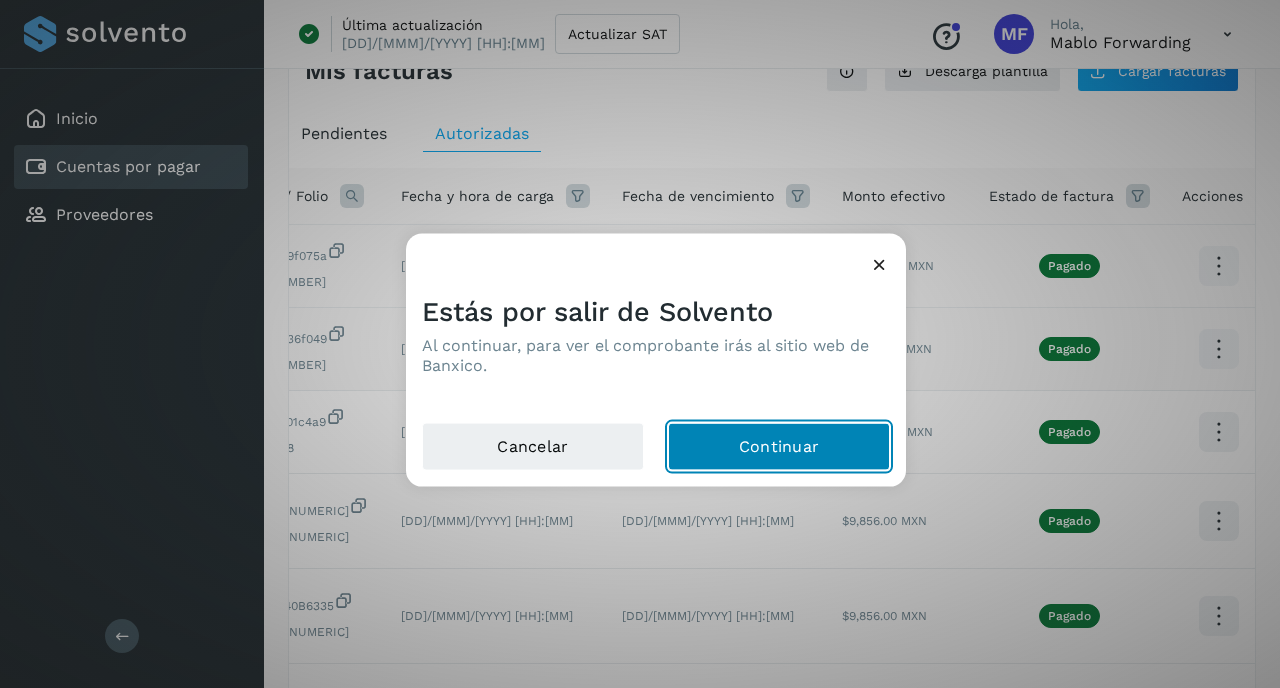 click on "Continuar" 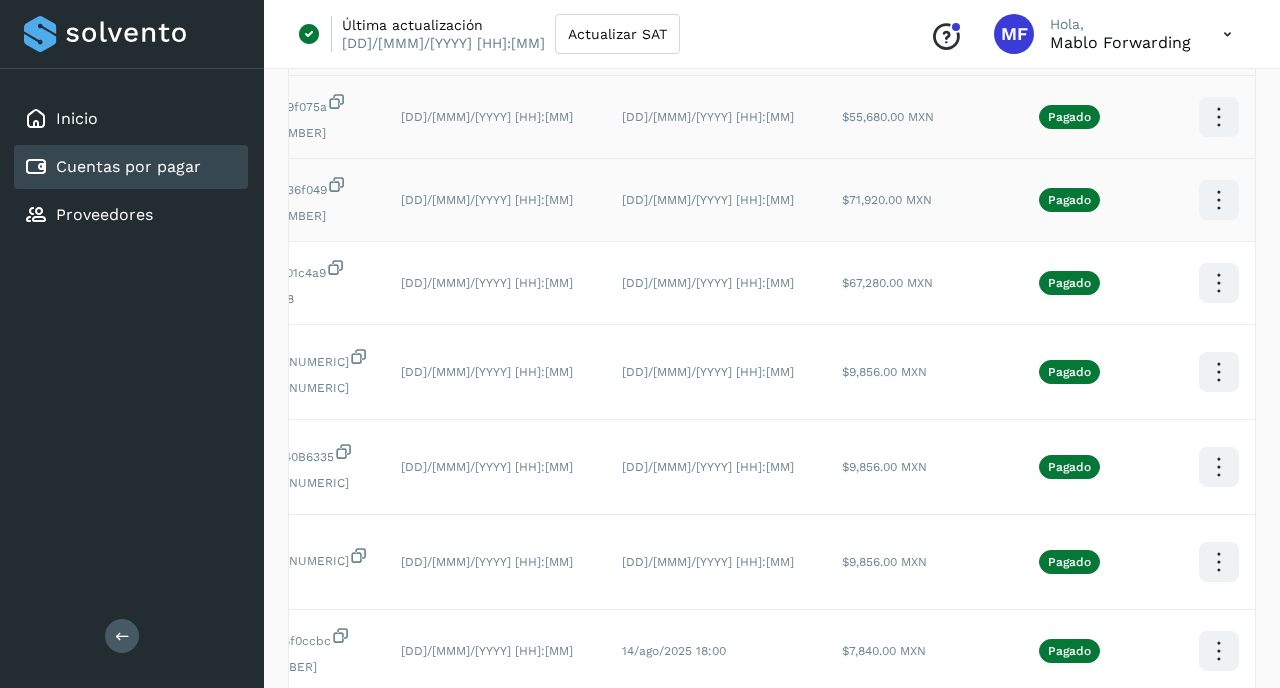 scroll, scrollTop: 207, scrollLeft: 0, axis: vertical 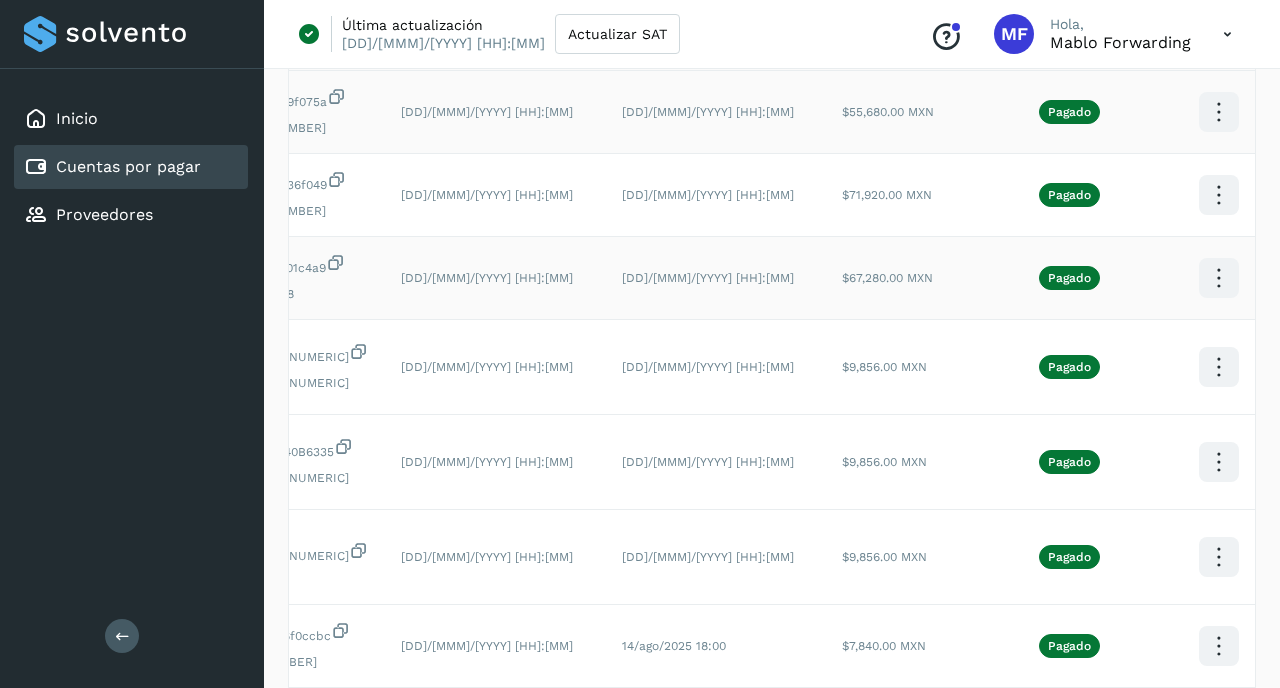 click at bounding box center (1218, 112) 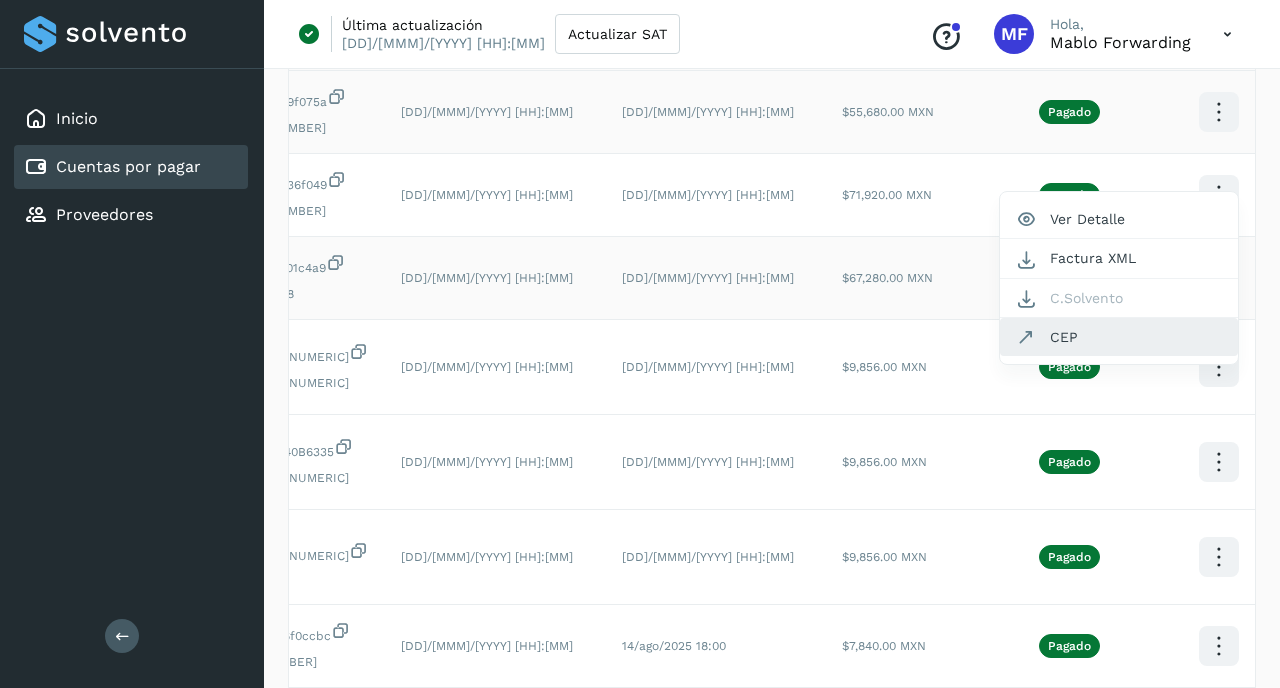 click on "CEP" 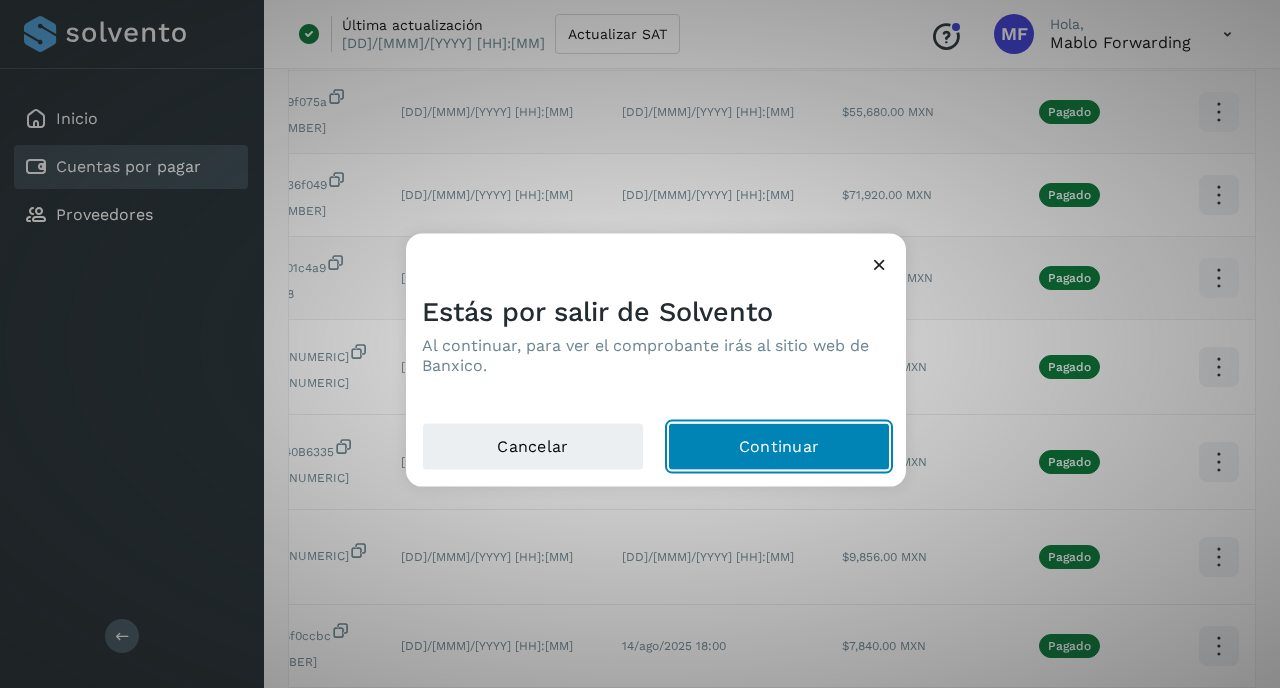 click on "Continuar" 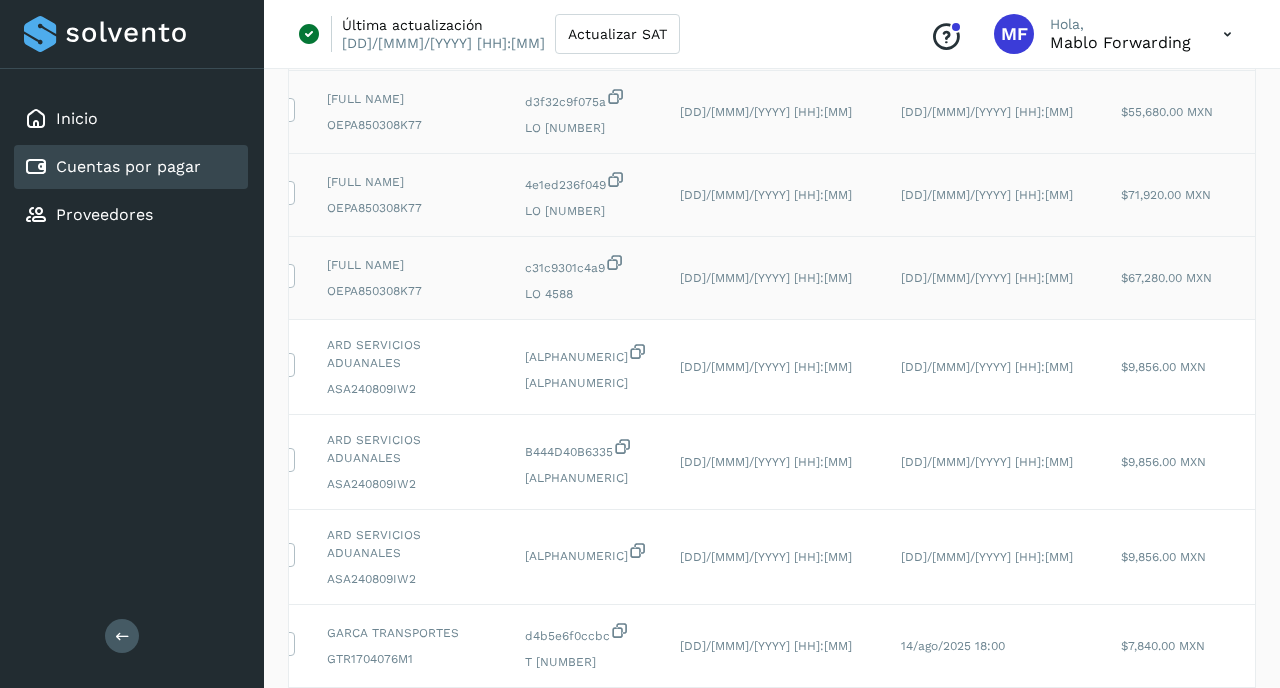 scroll, scrollTop: 0, scrollLeft: 0, axis: both 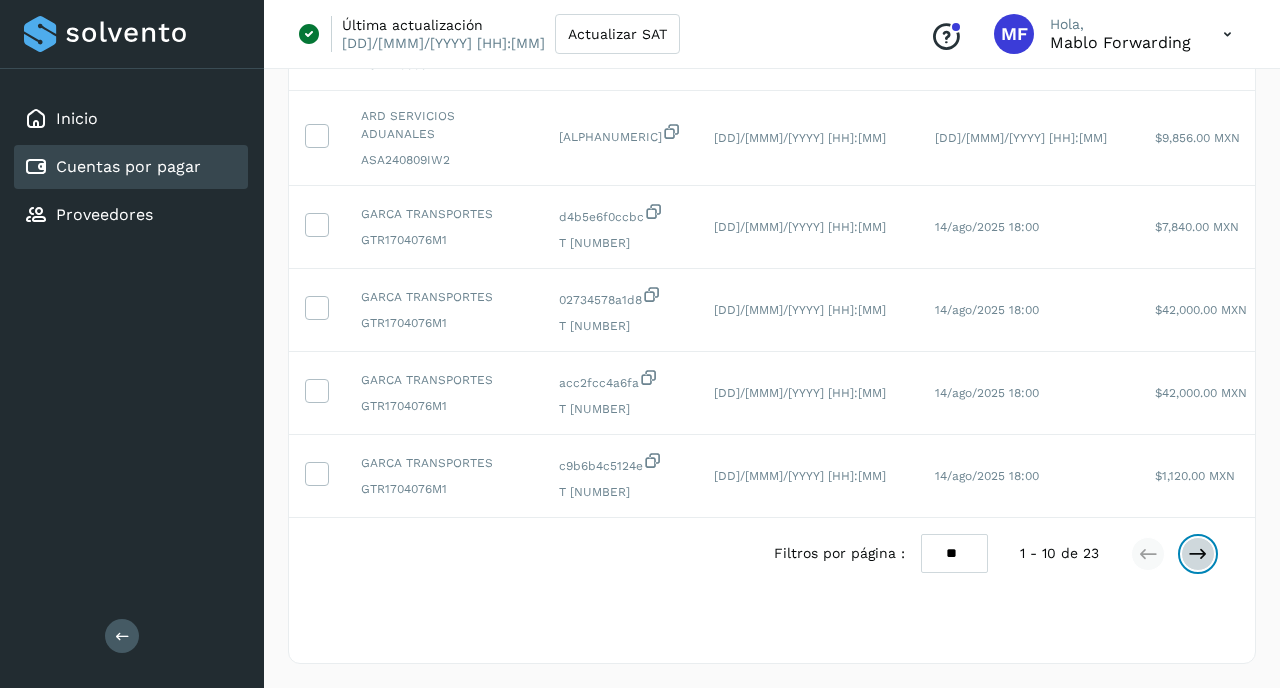 click at bounding box center (1198, 554) 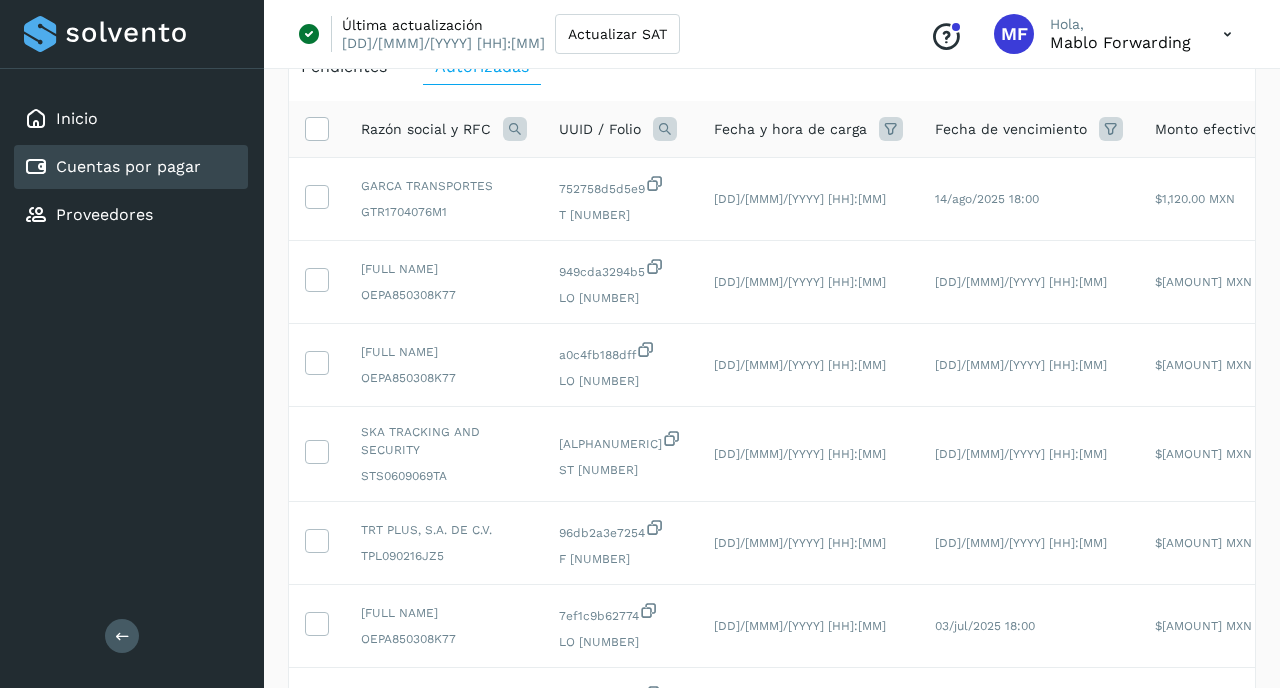 scroll, scrollTop: 130, scrollLeft: 0, axis: vertical 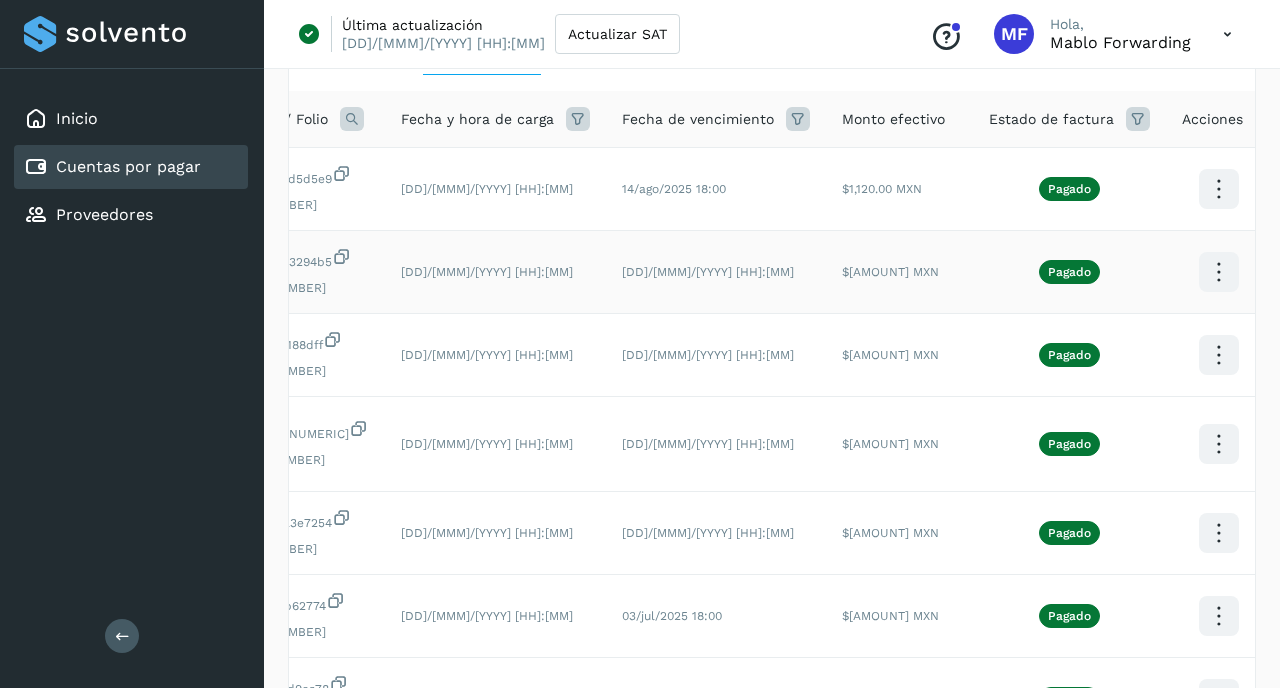 click at bounding box center [1218, 189] 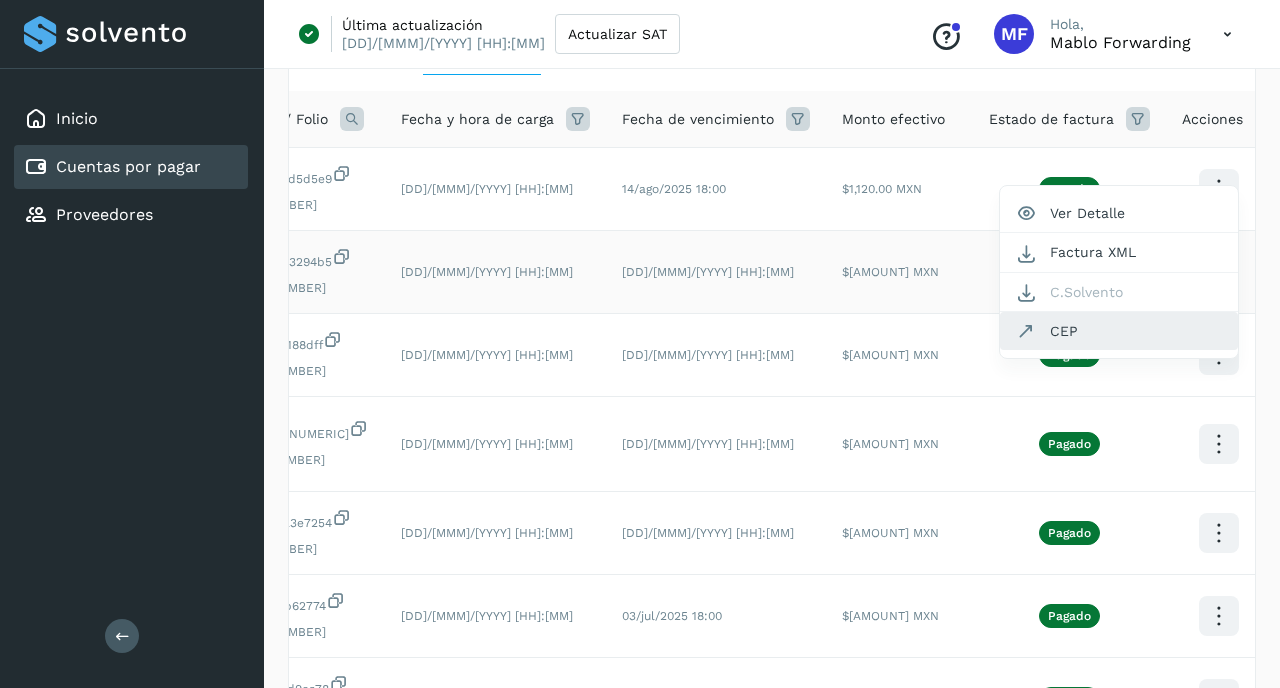 click on "CEP" 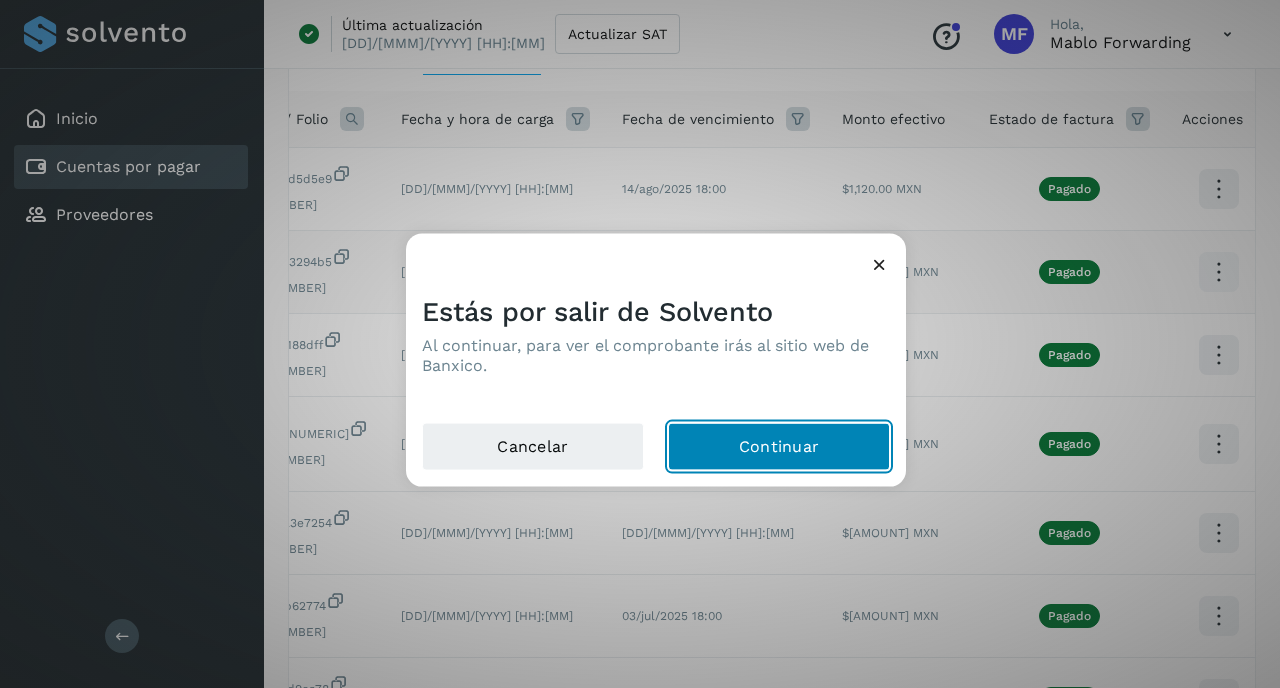 click on "Continuar" 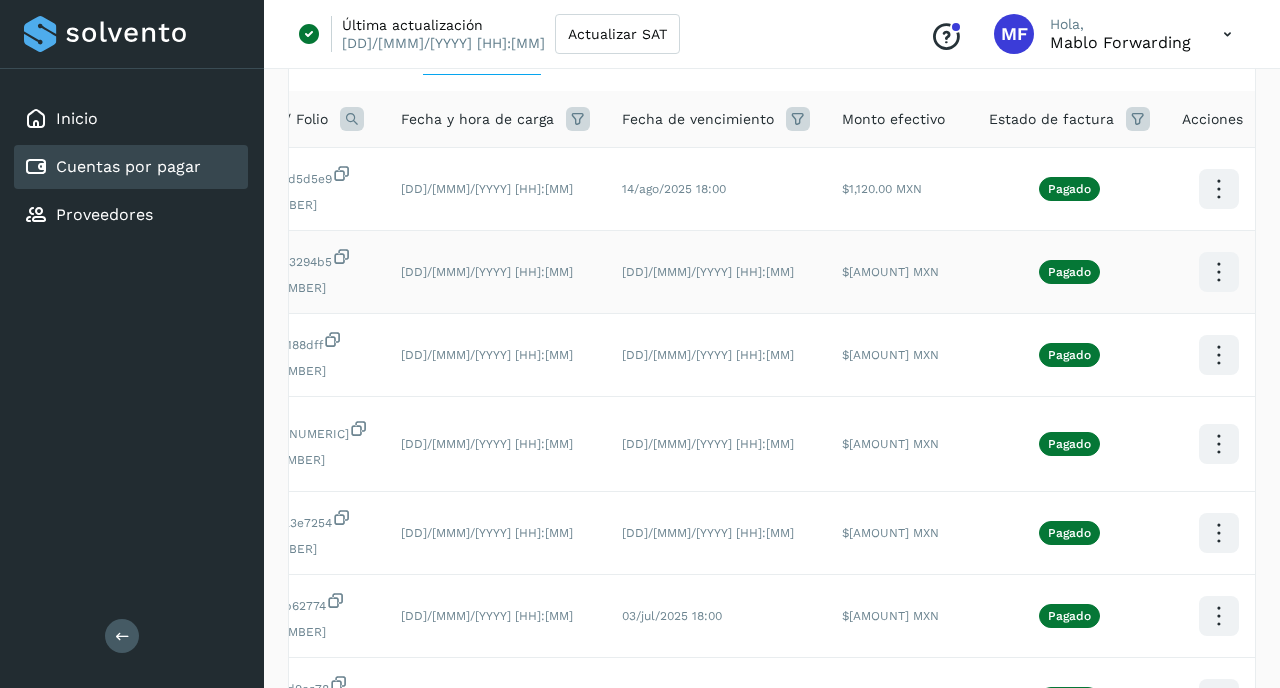 scroll, scrollTop: 0, scrollLeft: 0, axis: both 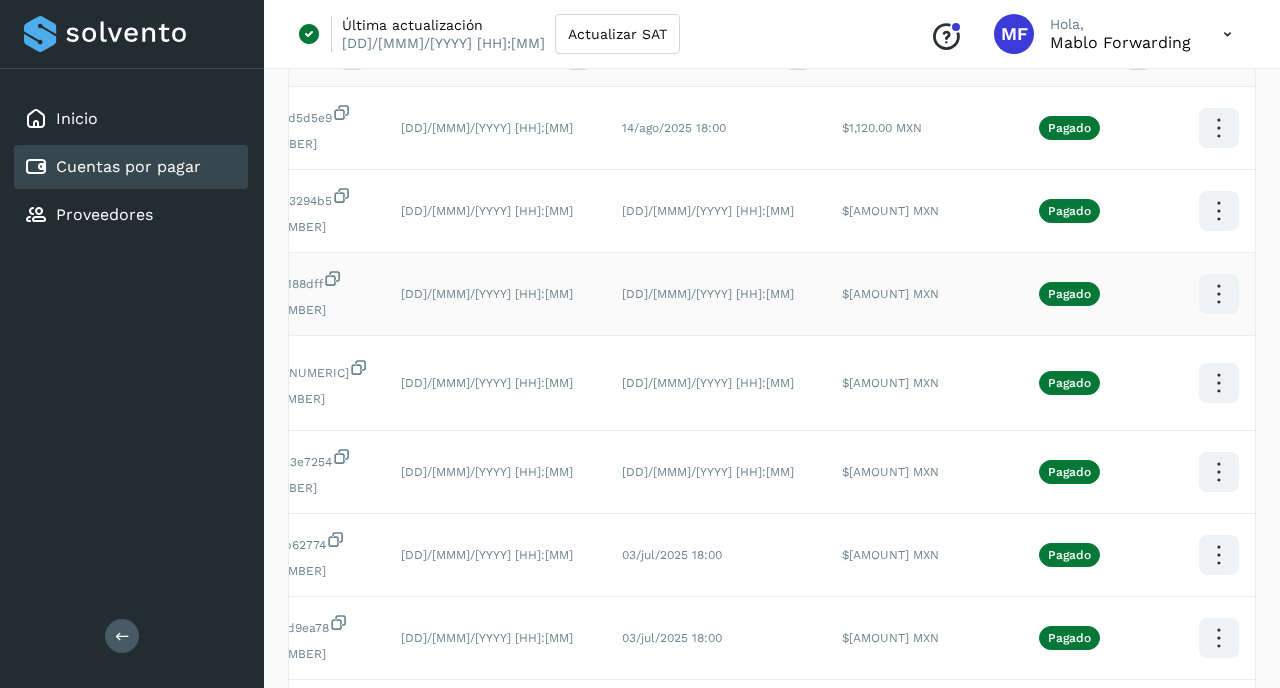 click at bounding box center [1218, 128] 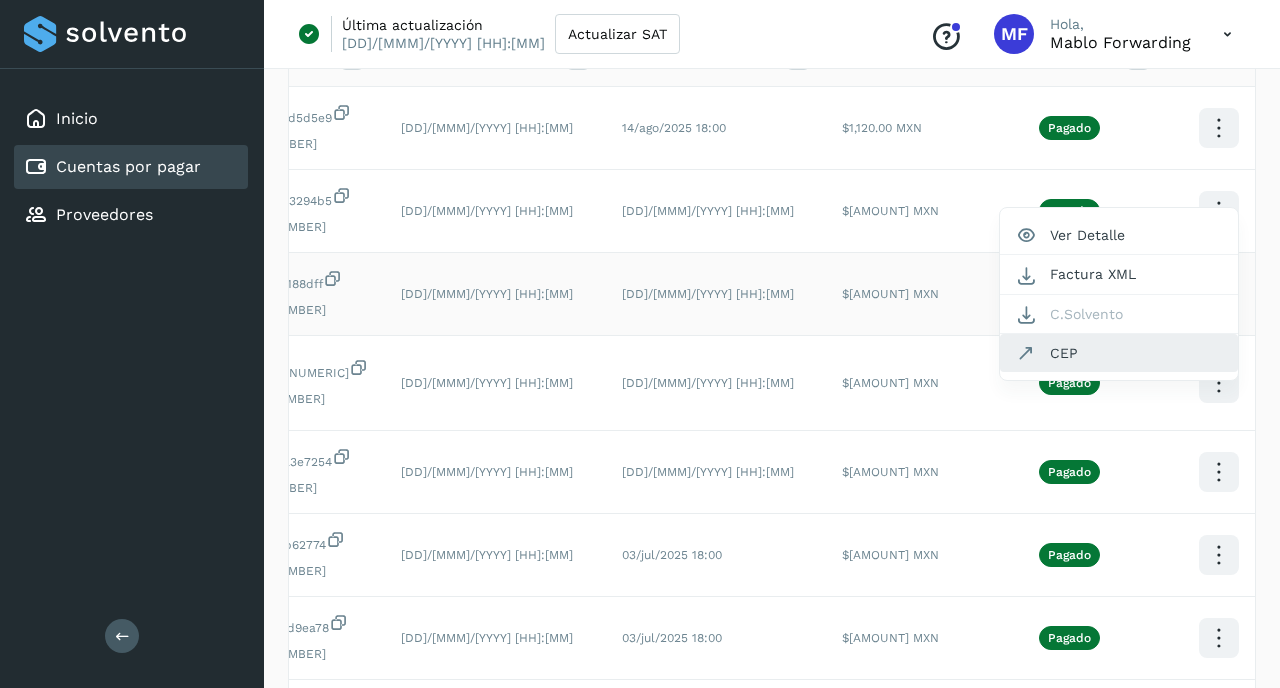 click on "CEP" 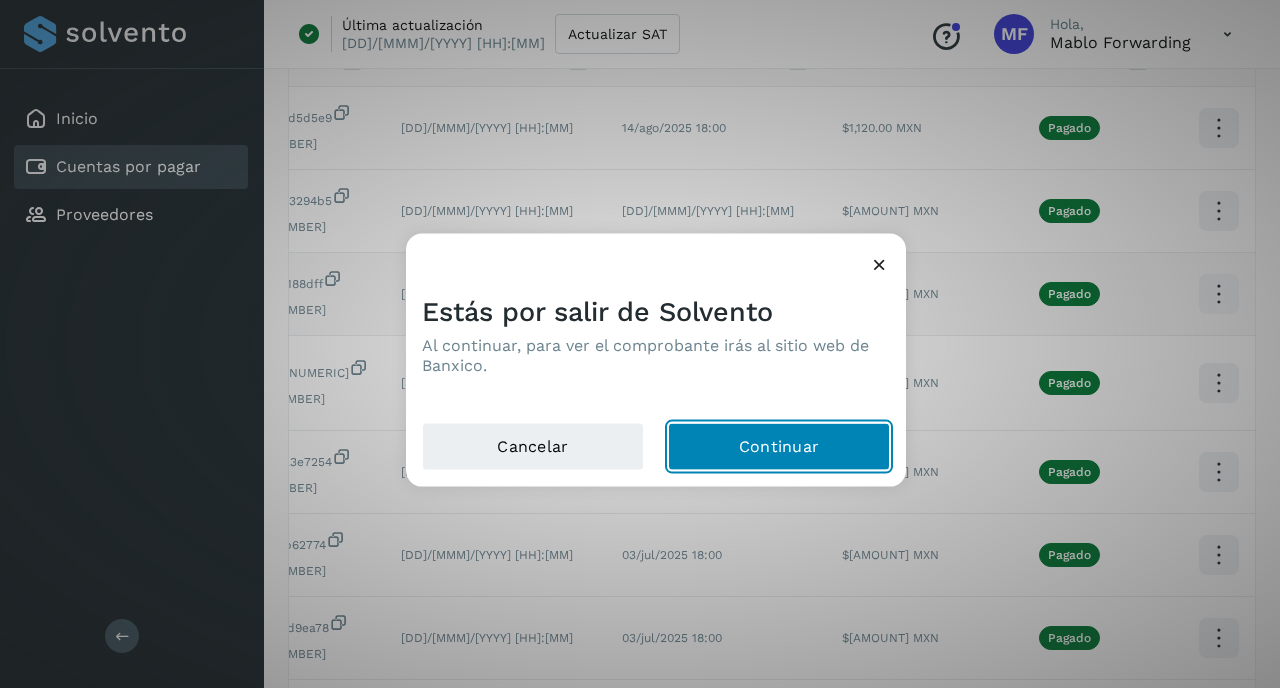 click on "Continuar" 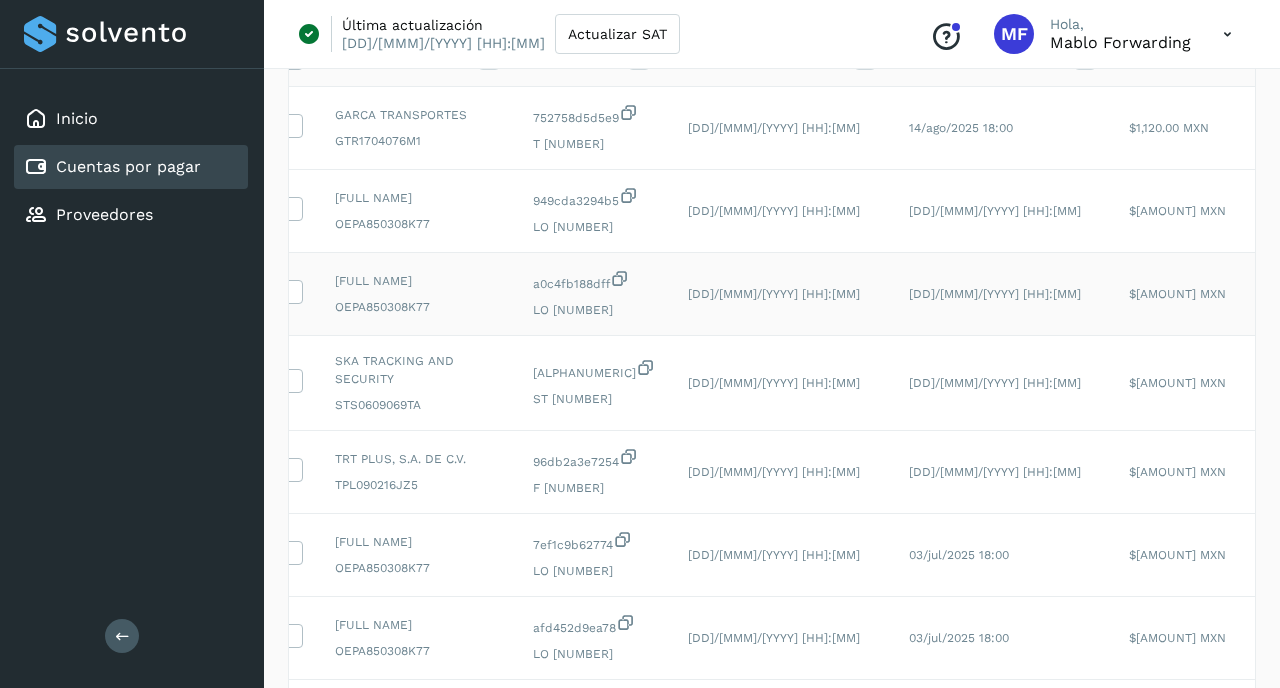 scroll, scrollTop: 0, scrollLeft: 0, axis: both 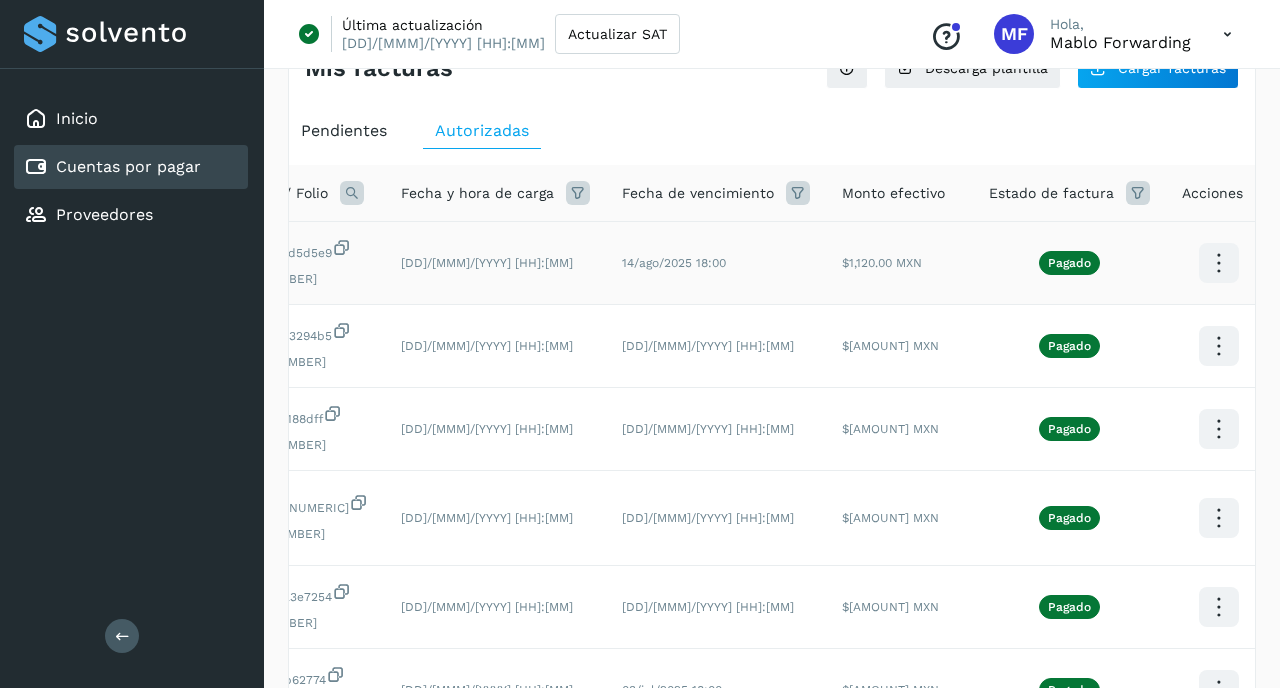 click at bounding box center [1218, 263] 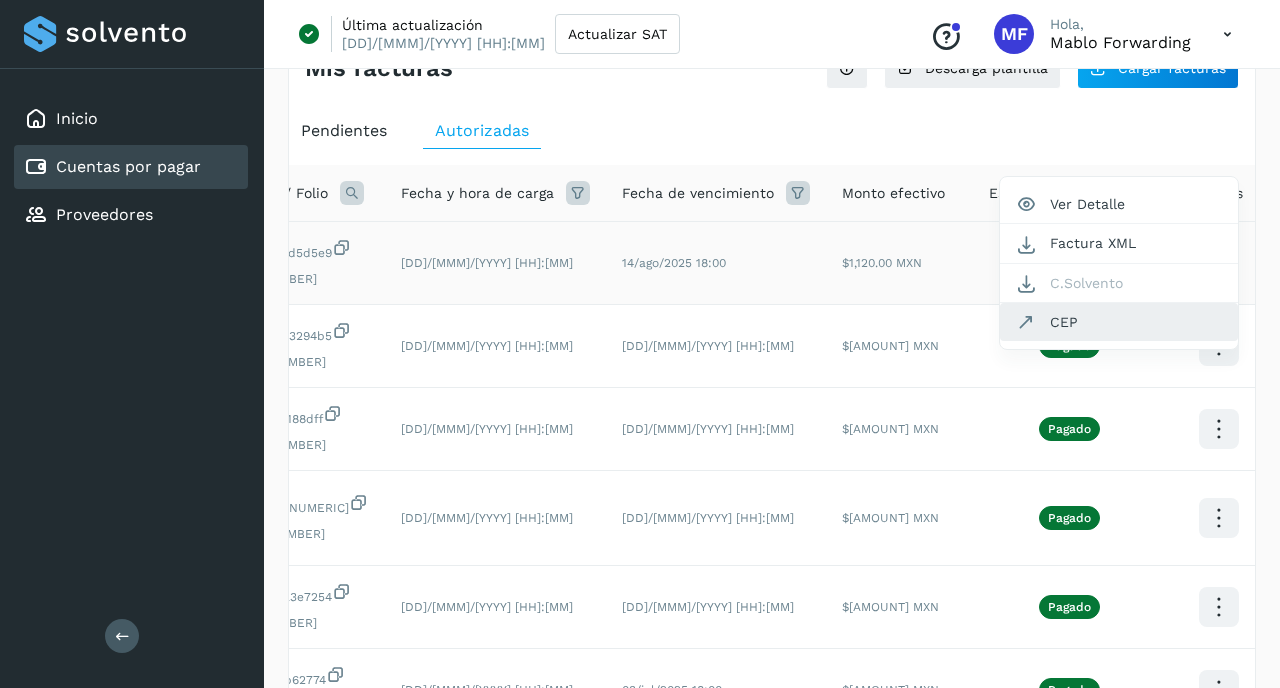 click on "CEP" 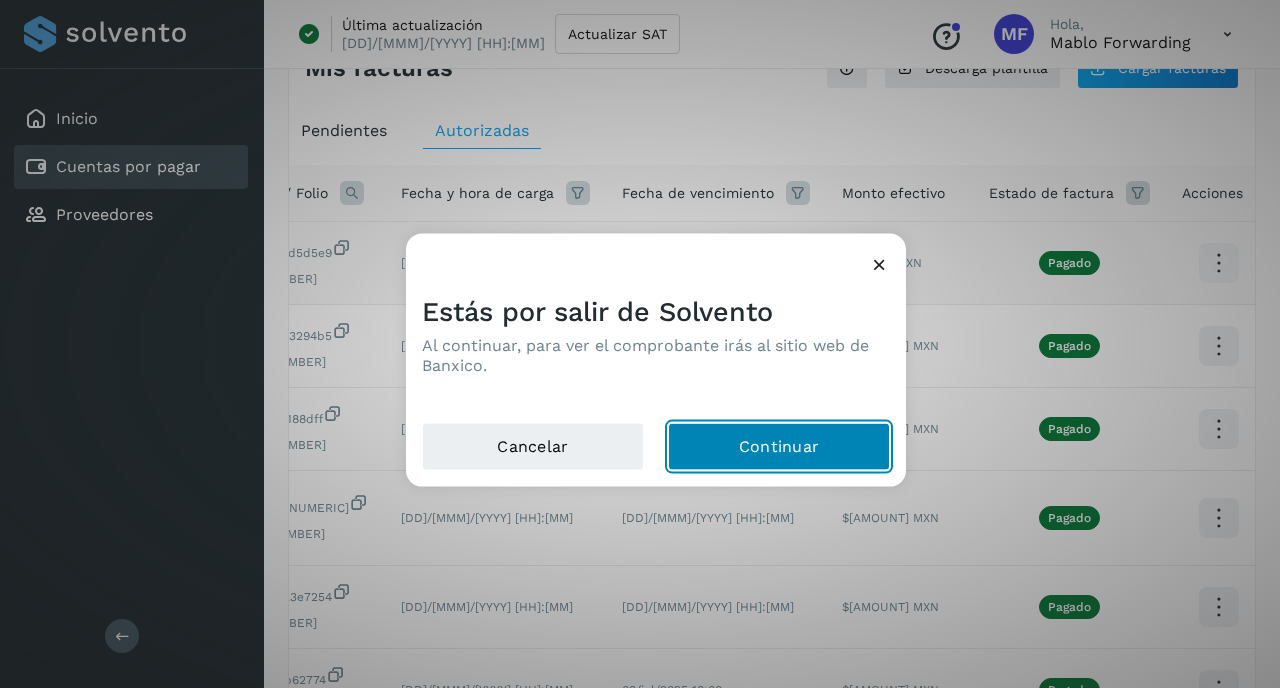click on "Continuar" 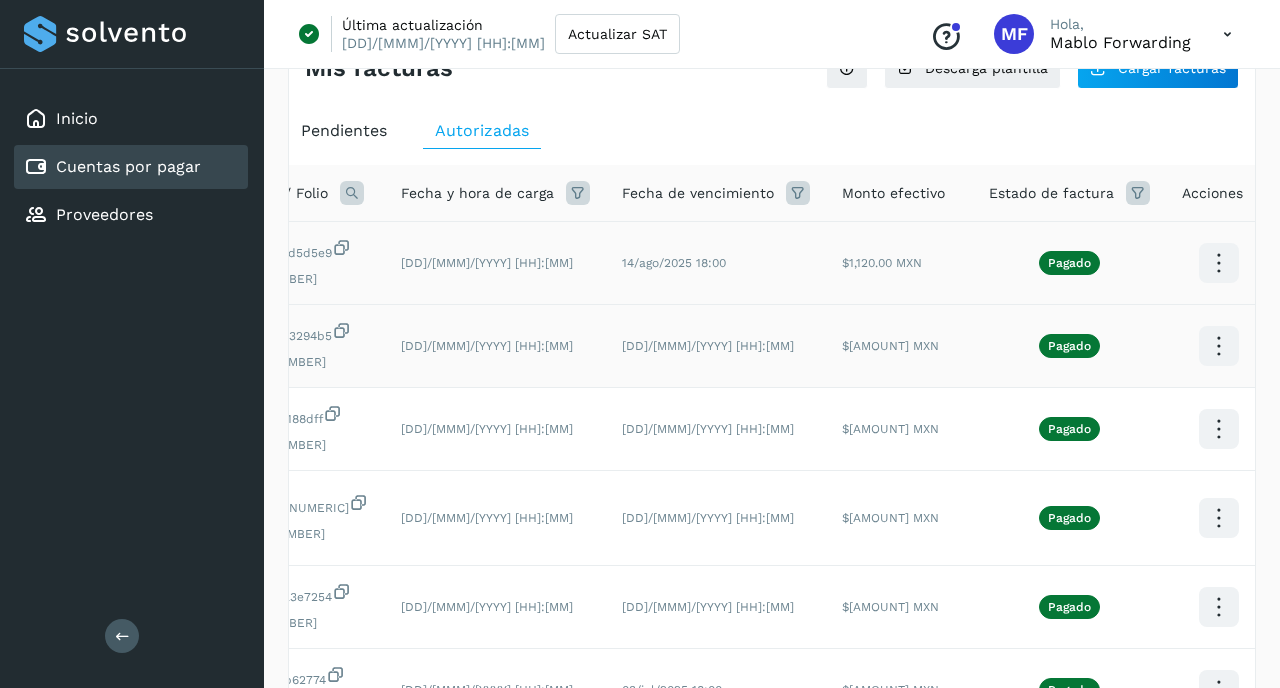 scroll, scrollTop: 0, scrollLeft: 0, axis: both 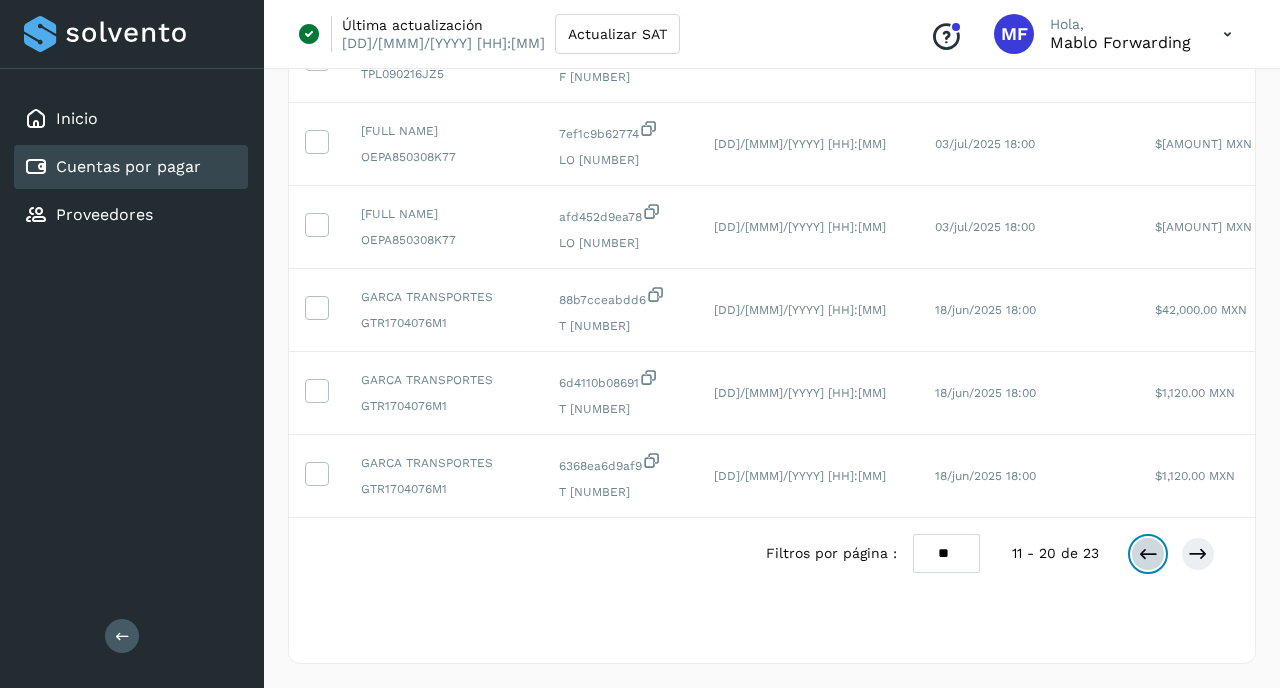 click at bounding box center (1148, 554) 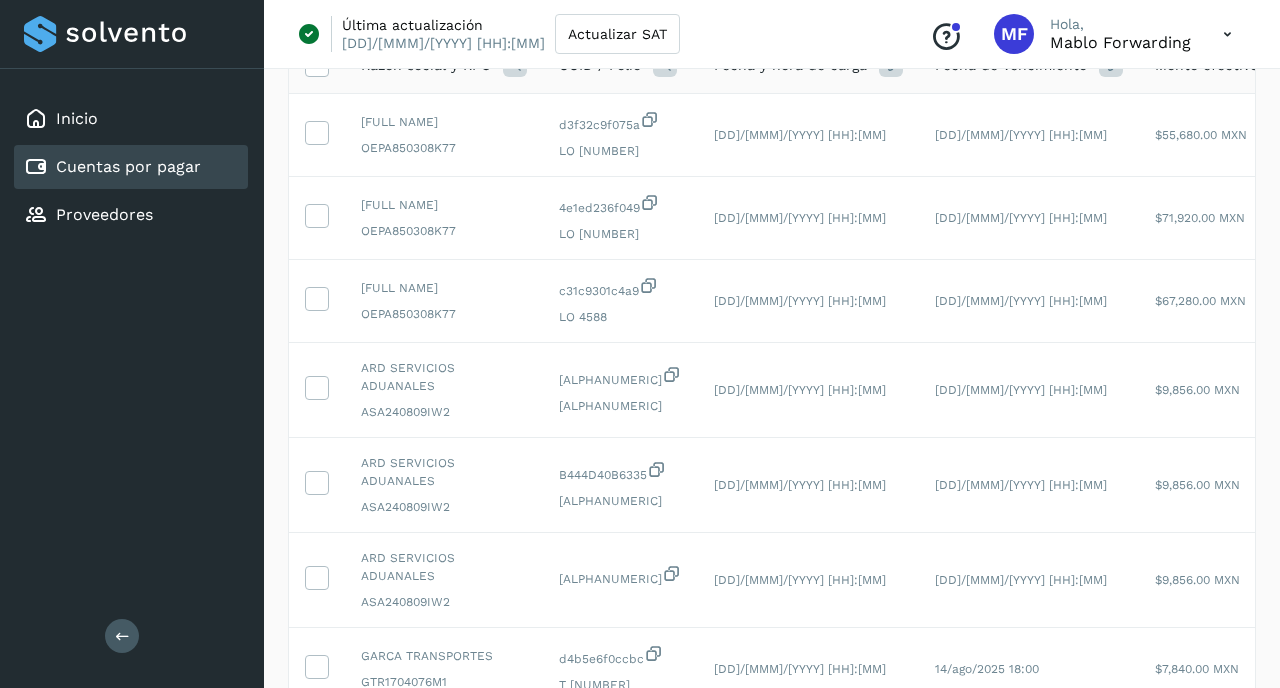 scroll, scrollTop: 650, scrollLeft: 0, axis: vertical 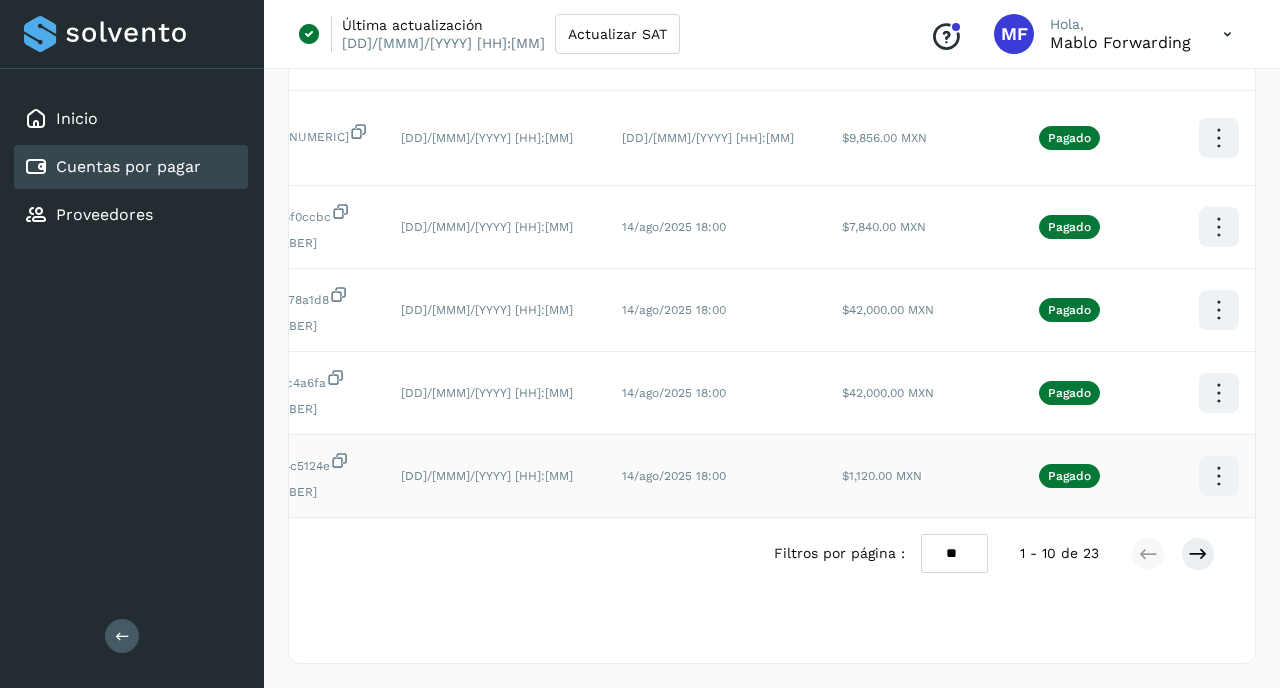 click at bounding box center [1218, -307] 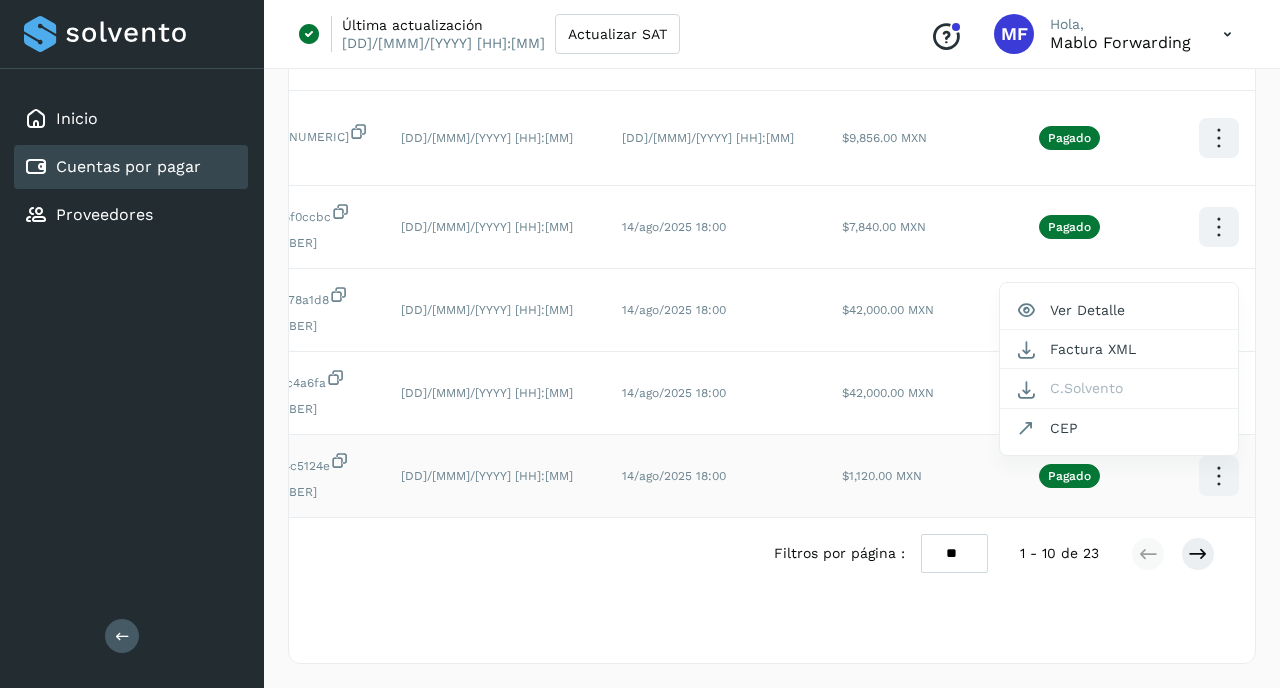 scroll, scrollTop: 662, scrollLeft: 0, axis: vertical 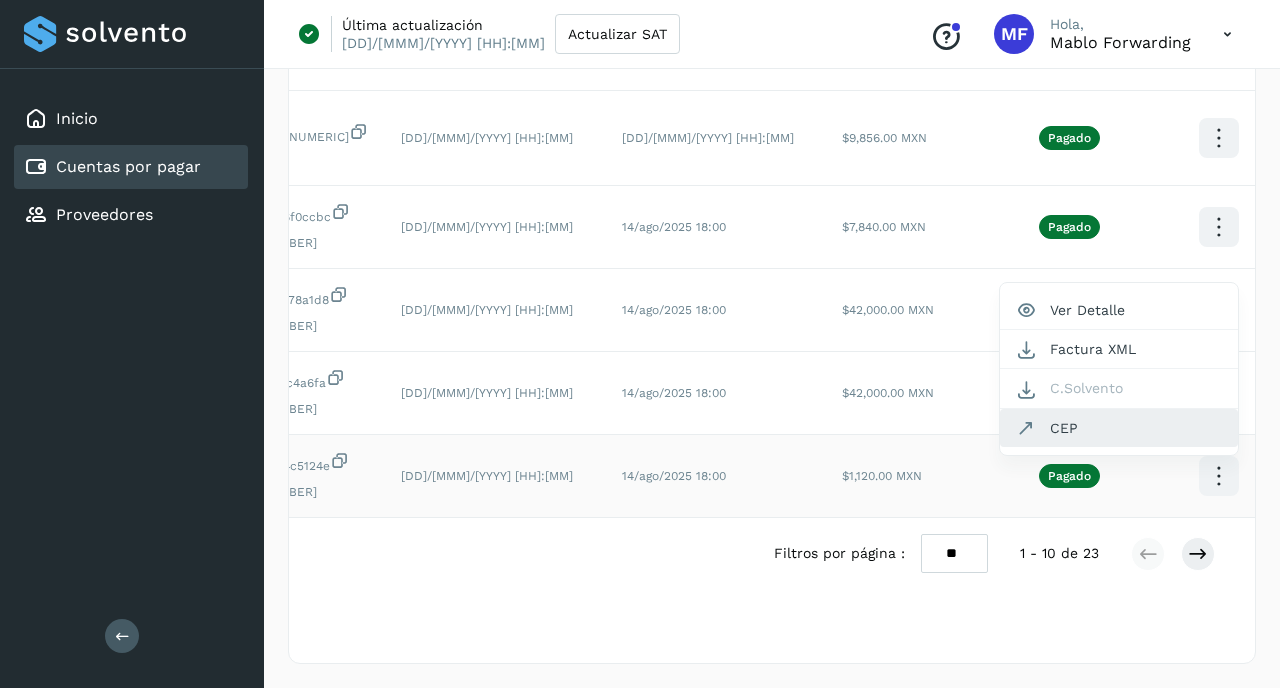 click on "CEP" 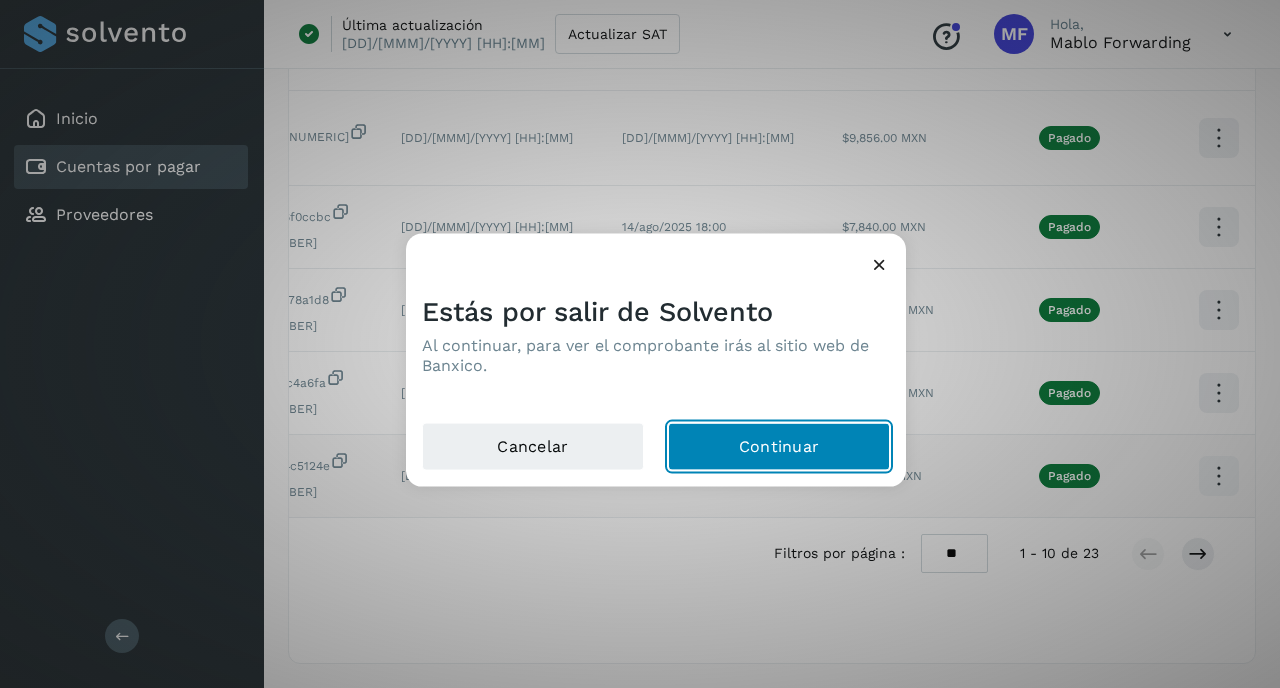 click on "Continuar" 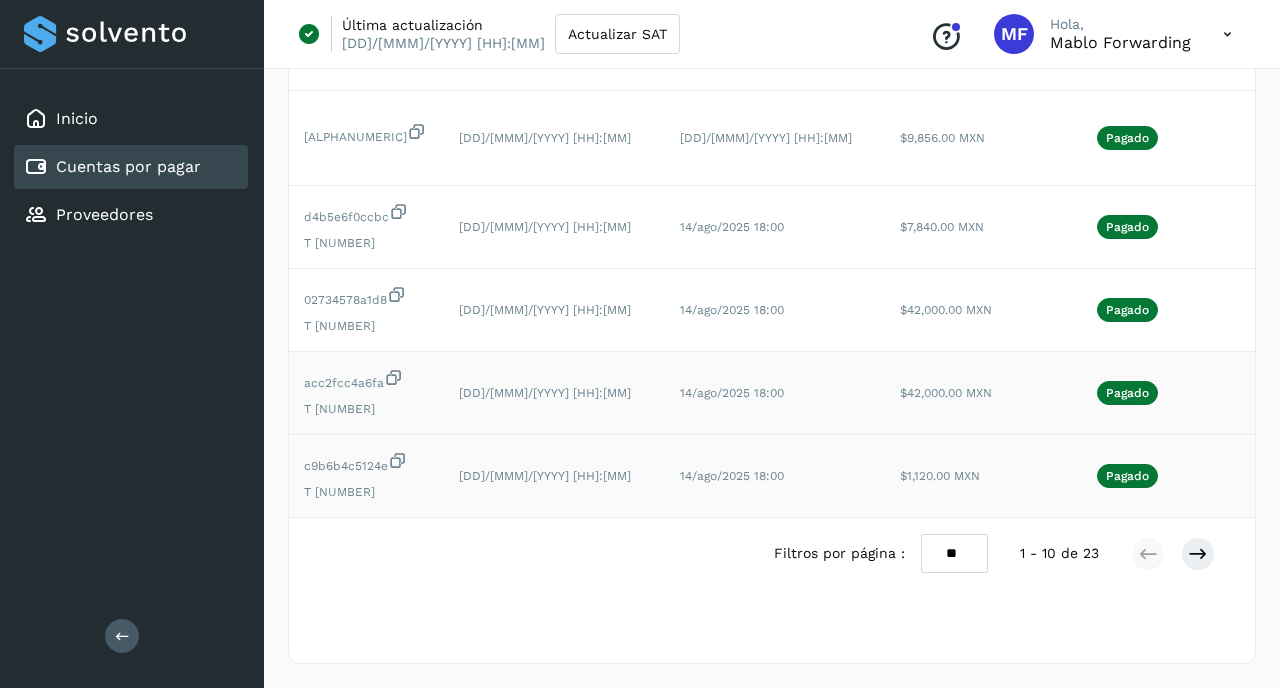 scroll, scrollTop: 0, scrollLeft: 313, axis: horizontal 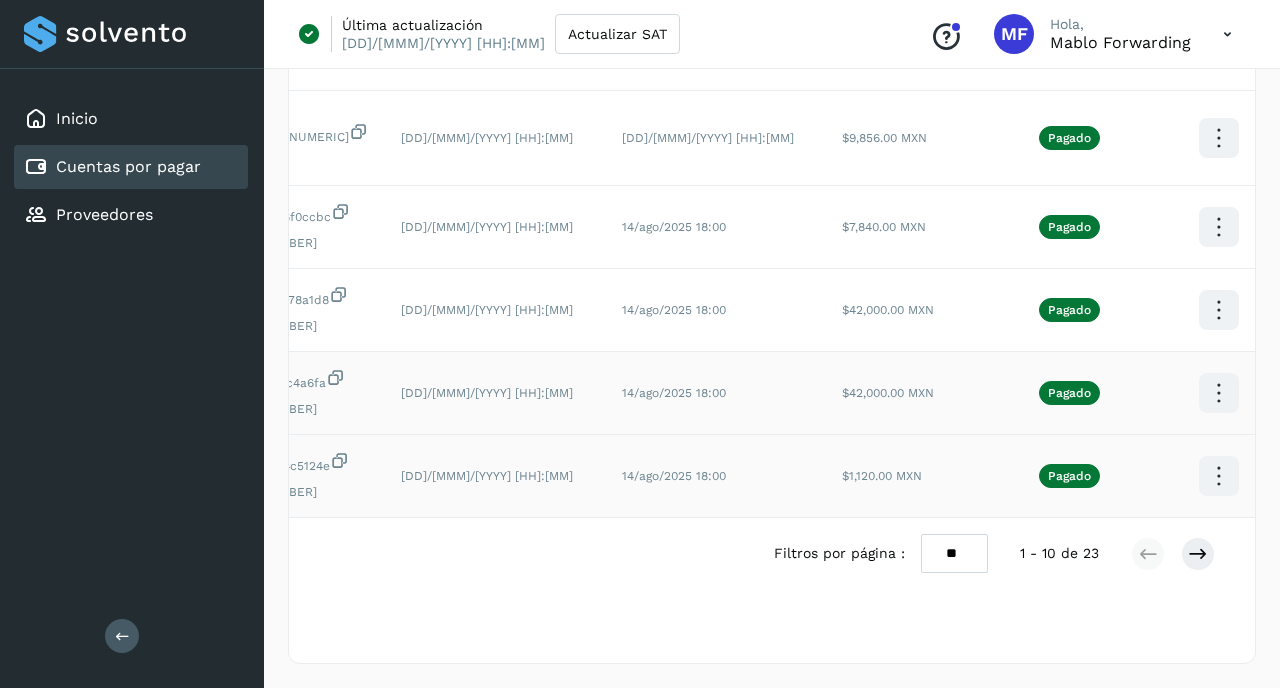 click at bounding box center (1218, -307) 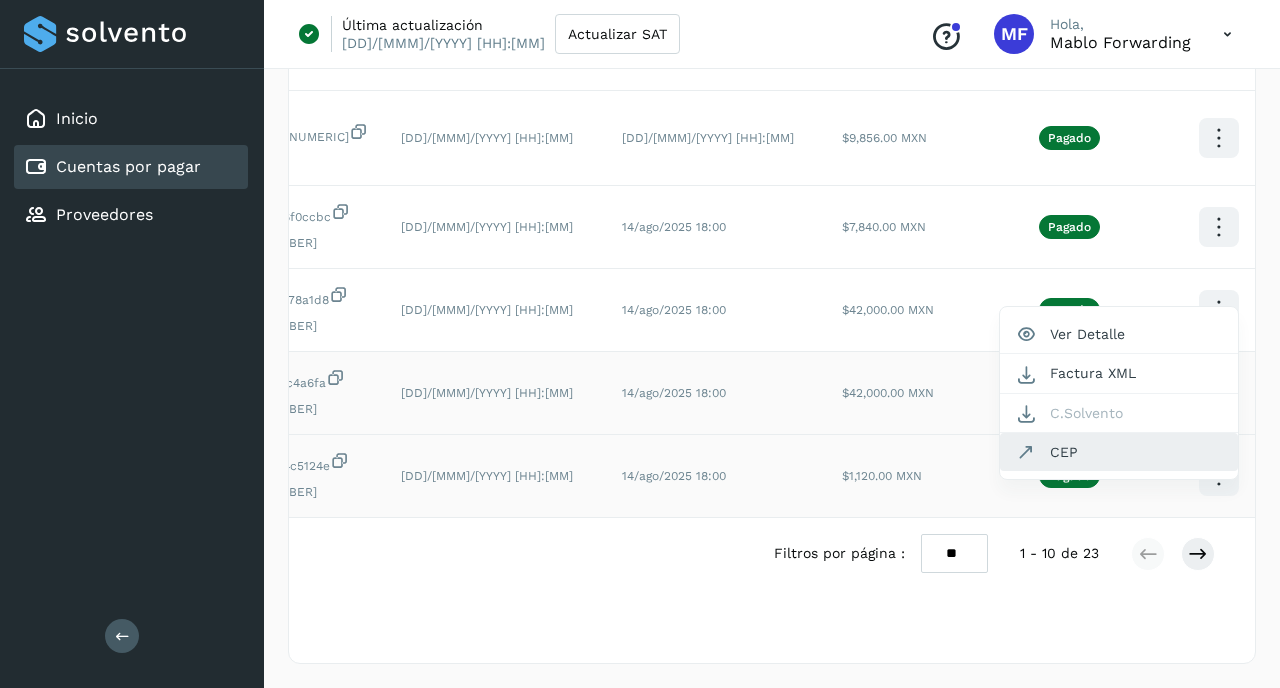 click on "CEP" 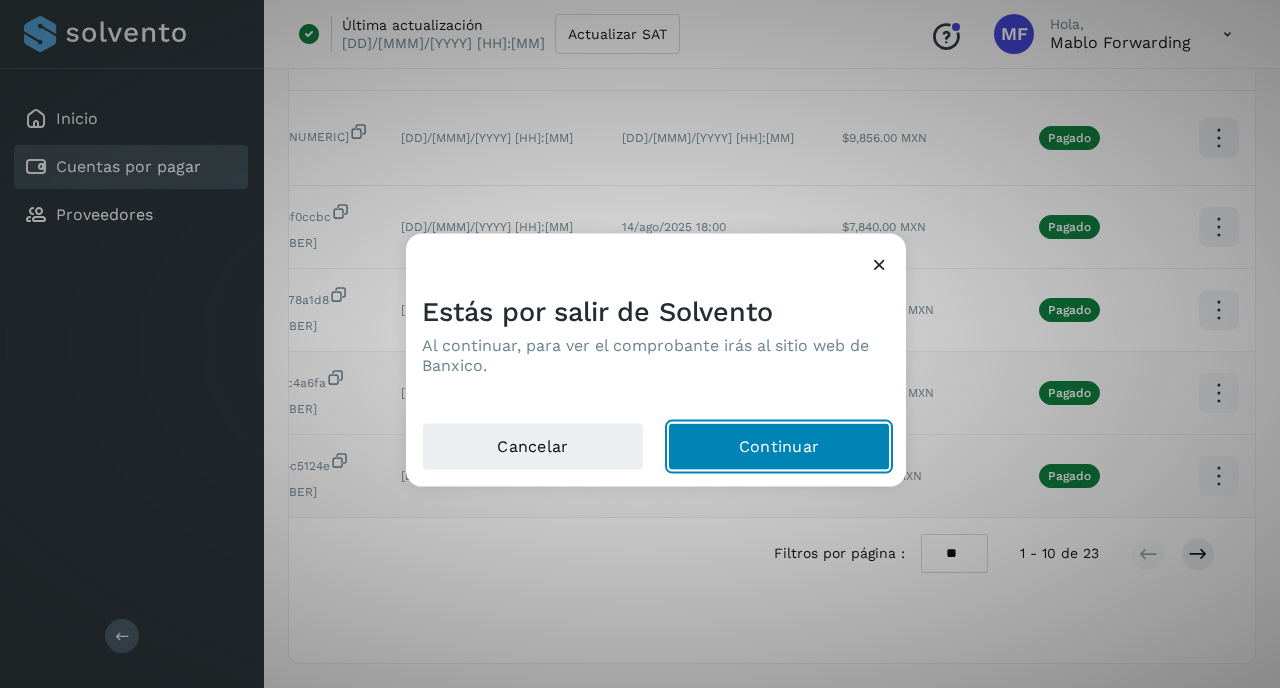 click on "Continuar" 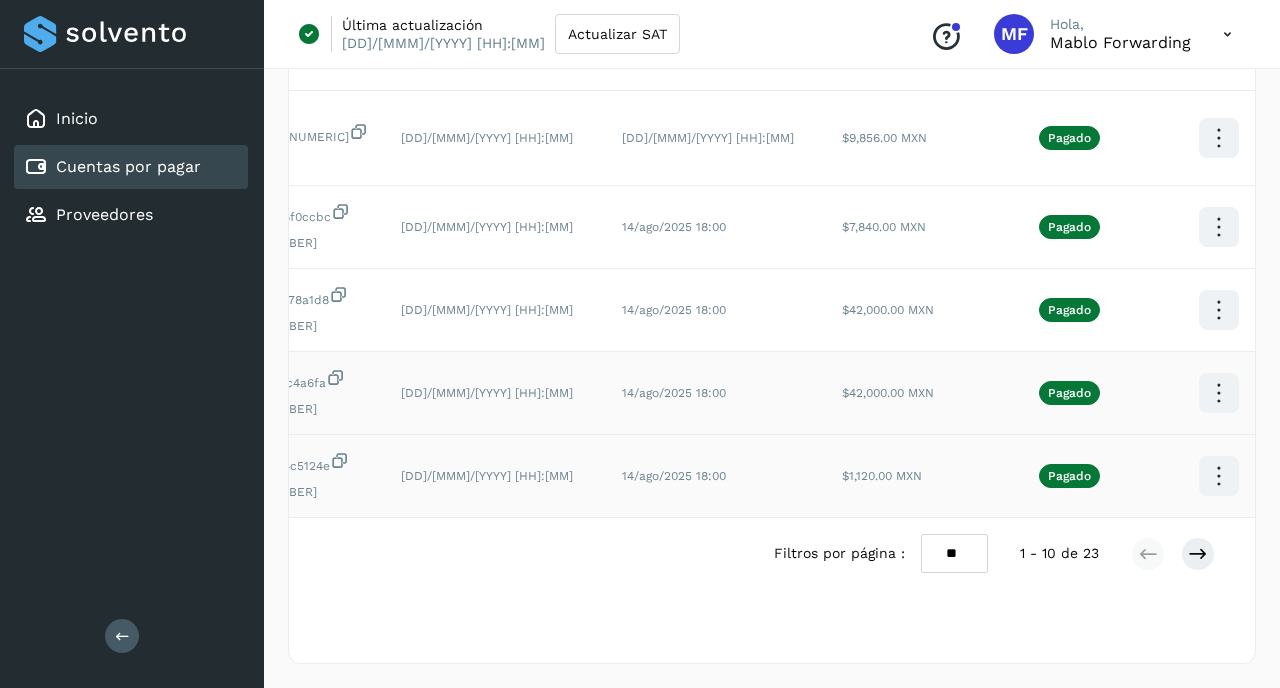 click at bounding box center [1218, -307] 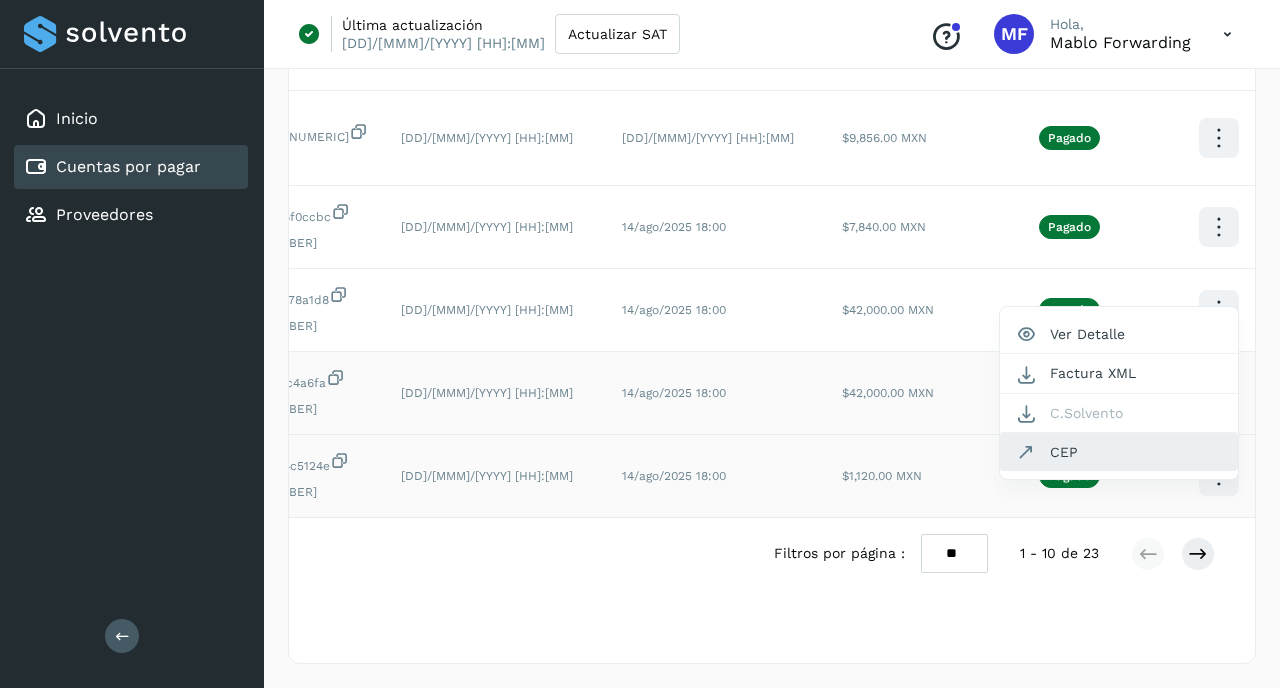 click on "CEP" 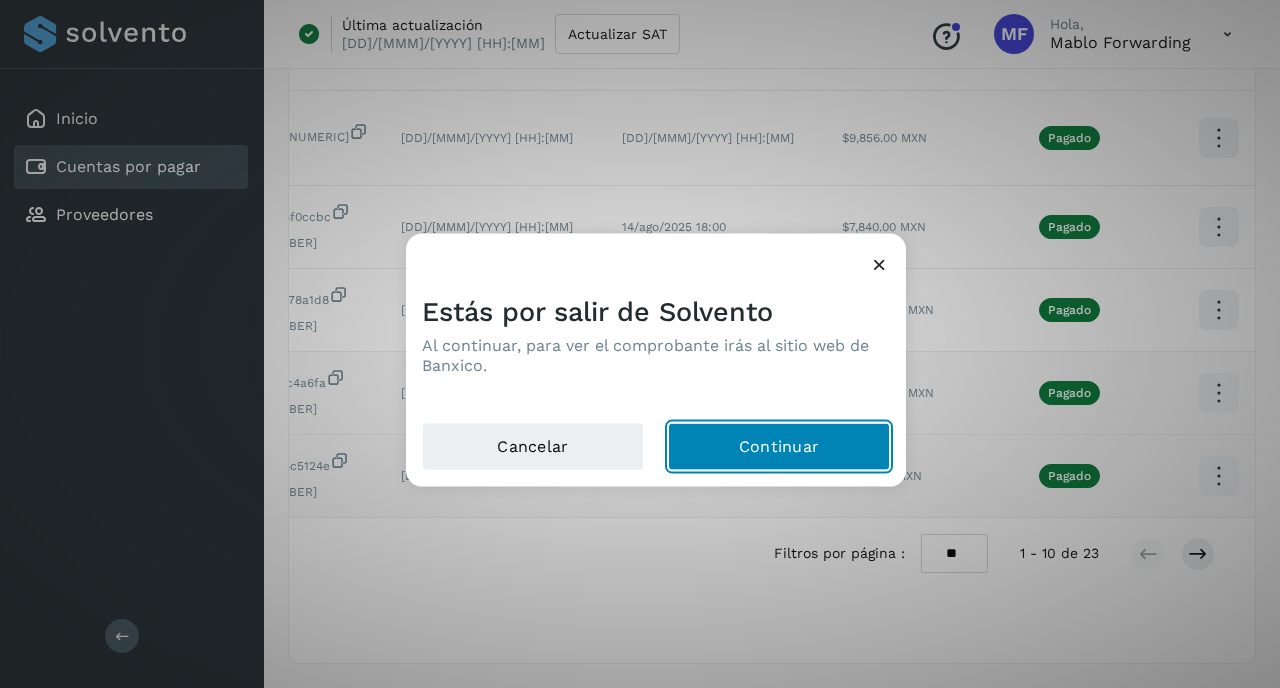 click on "Continuar" 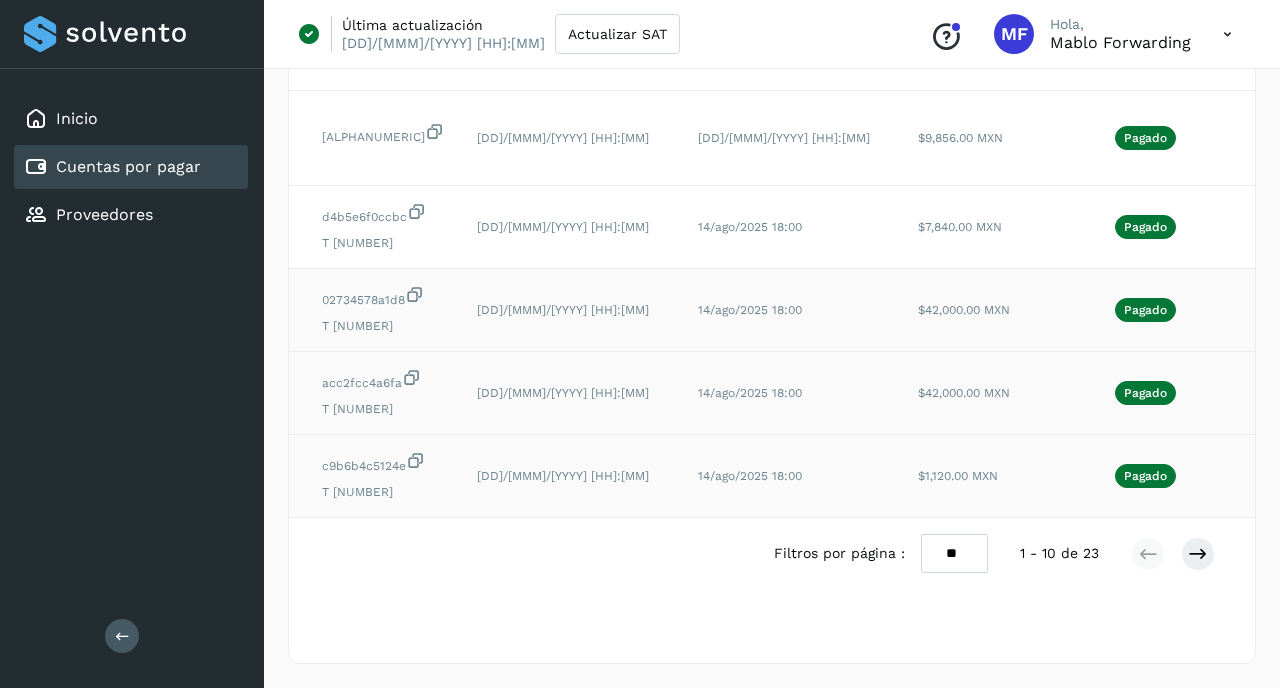 scroll, scrollTop: 0, scrollLeft: 313, axis: horizontal 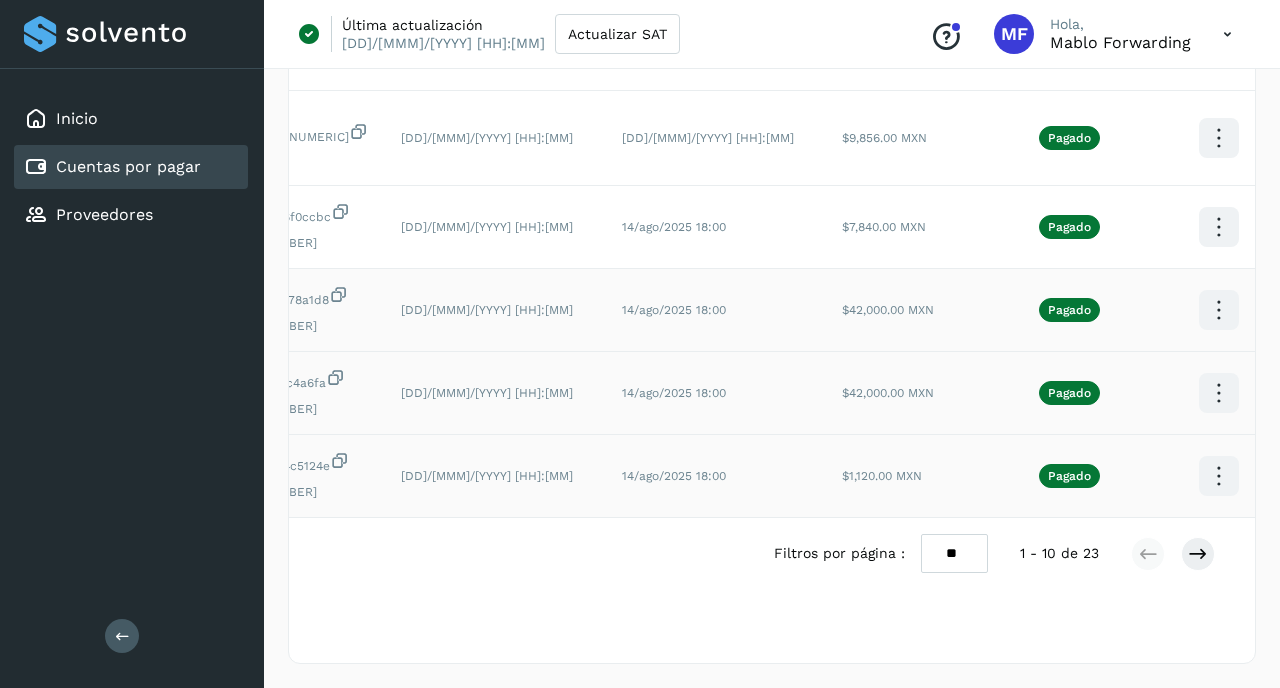 click at bounding box center [1218, -307] 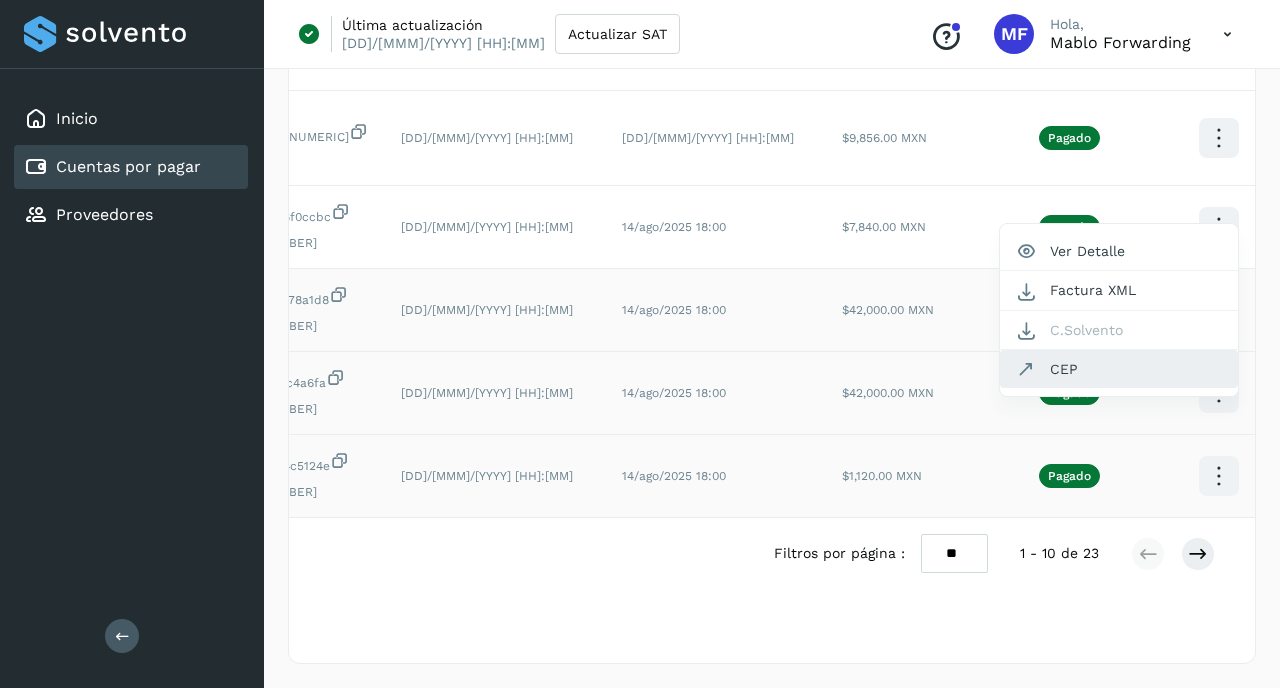 click on "CEP" 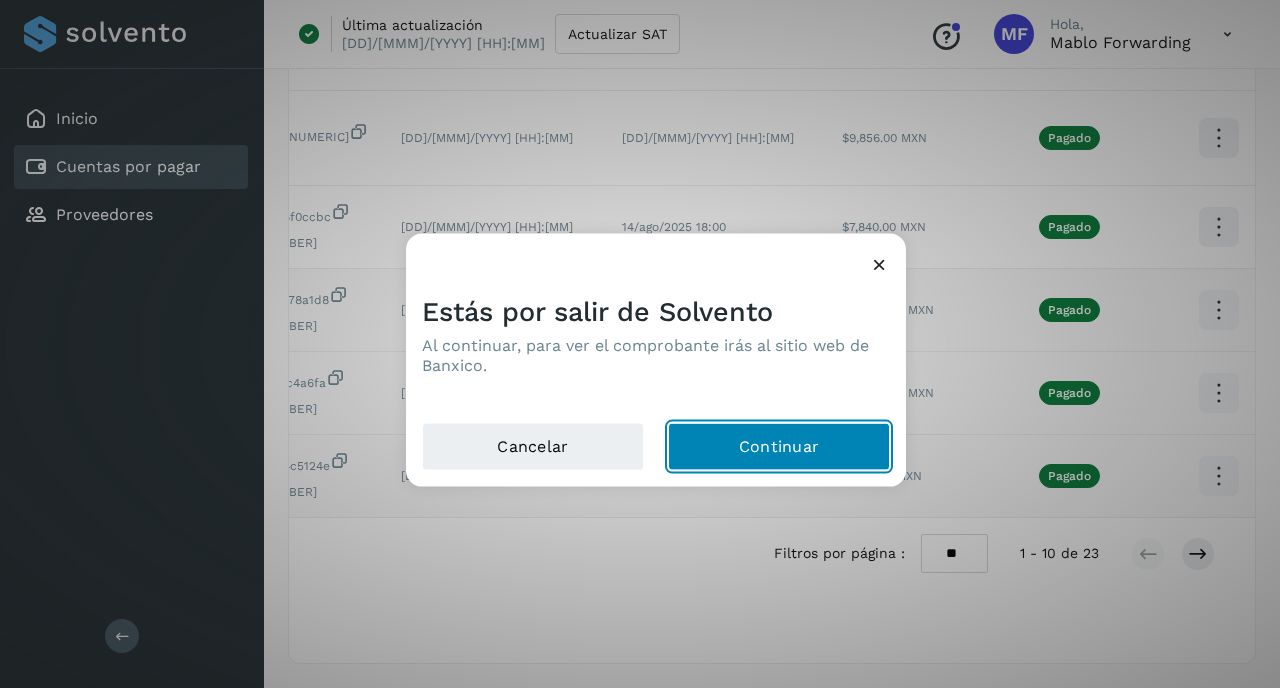 click on "Continuar" 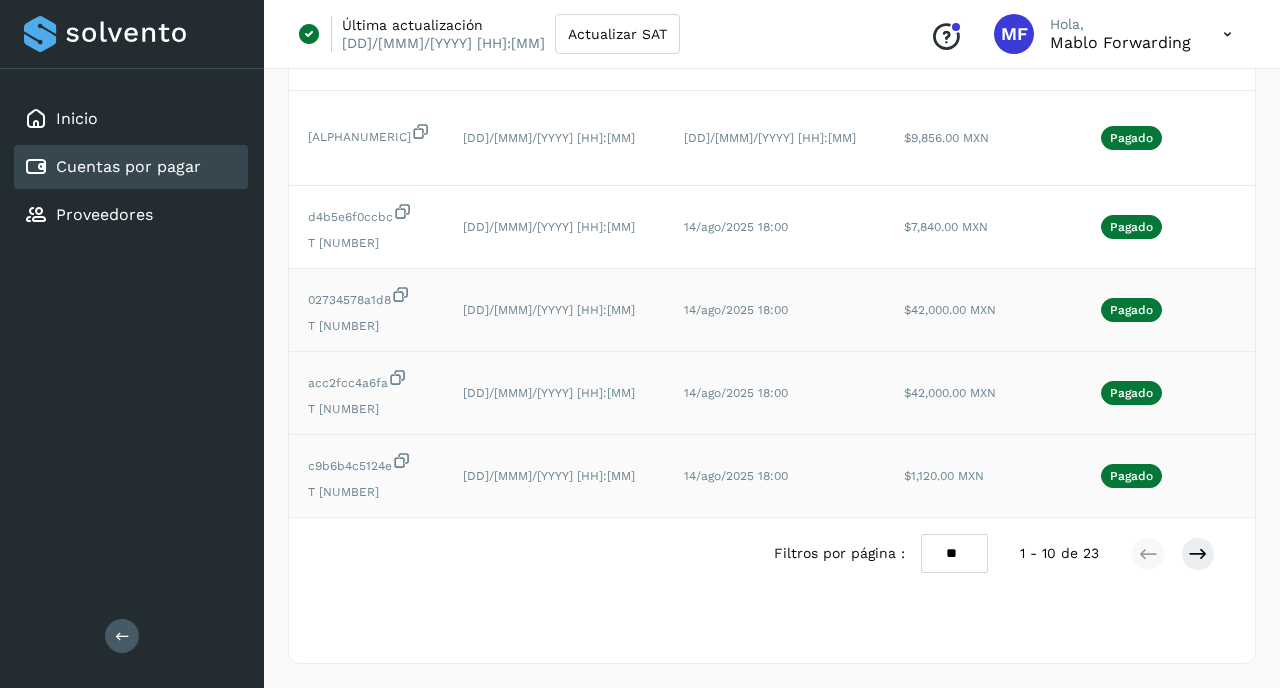 scroll, scrollTop: 0, scrollLeft: 313, axis: horizontal 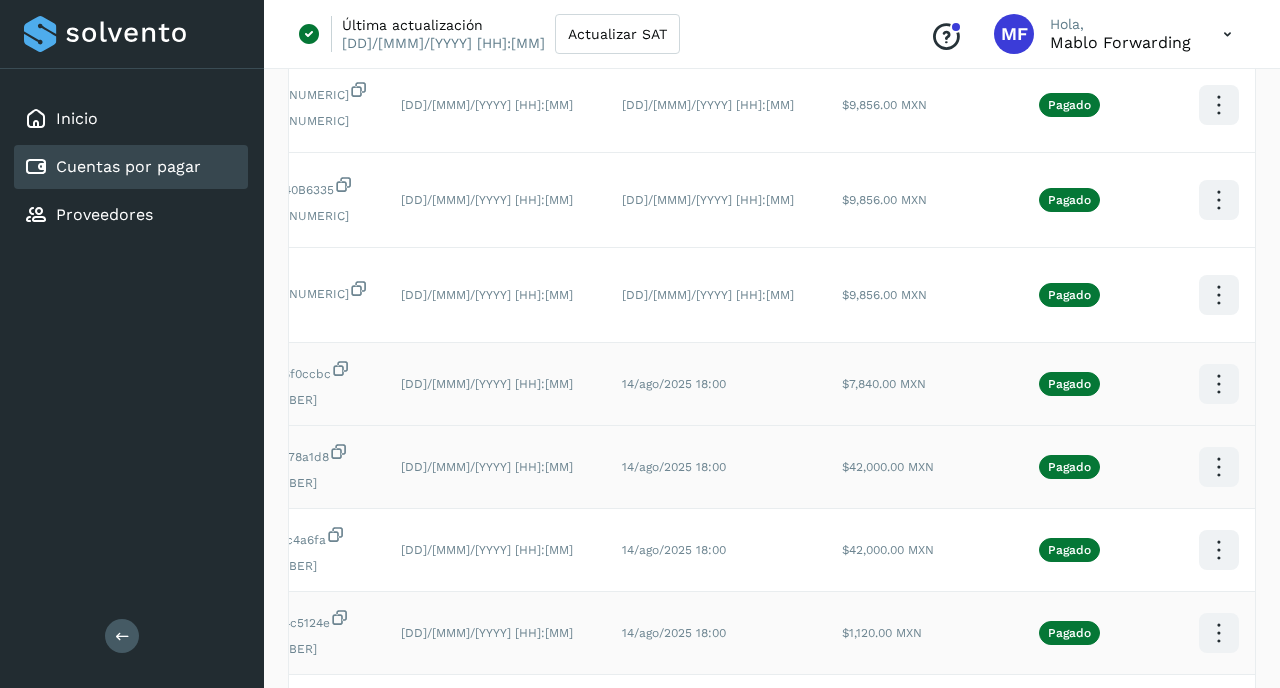 click at bounding box center [1218, -150] 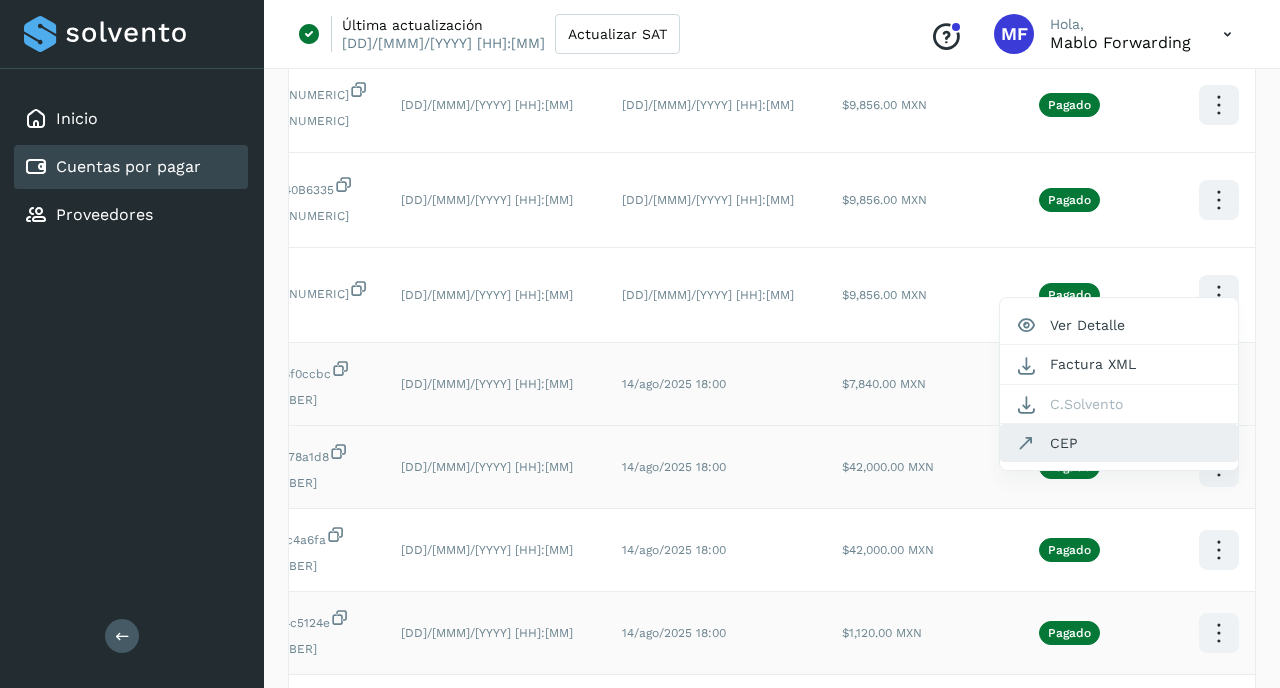 click on "CEP" 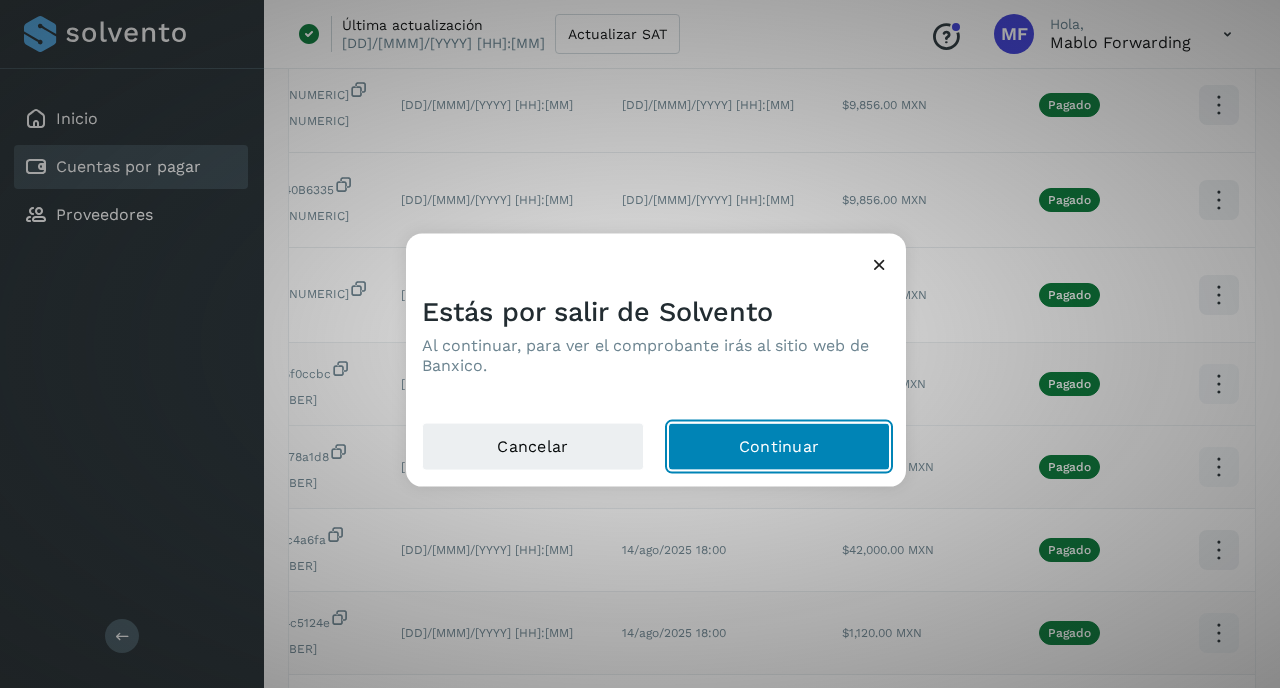 click on "Continuar" 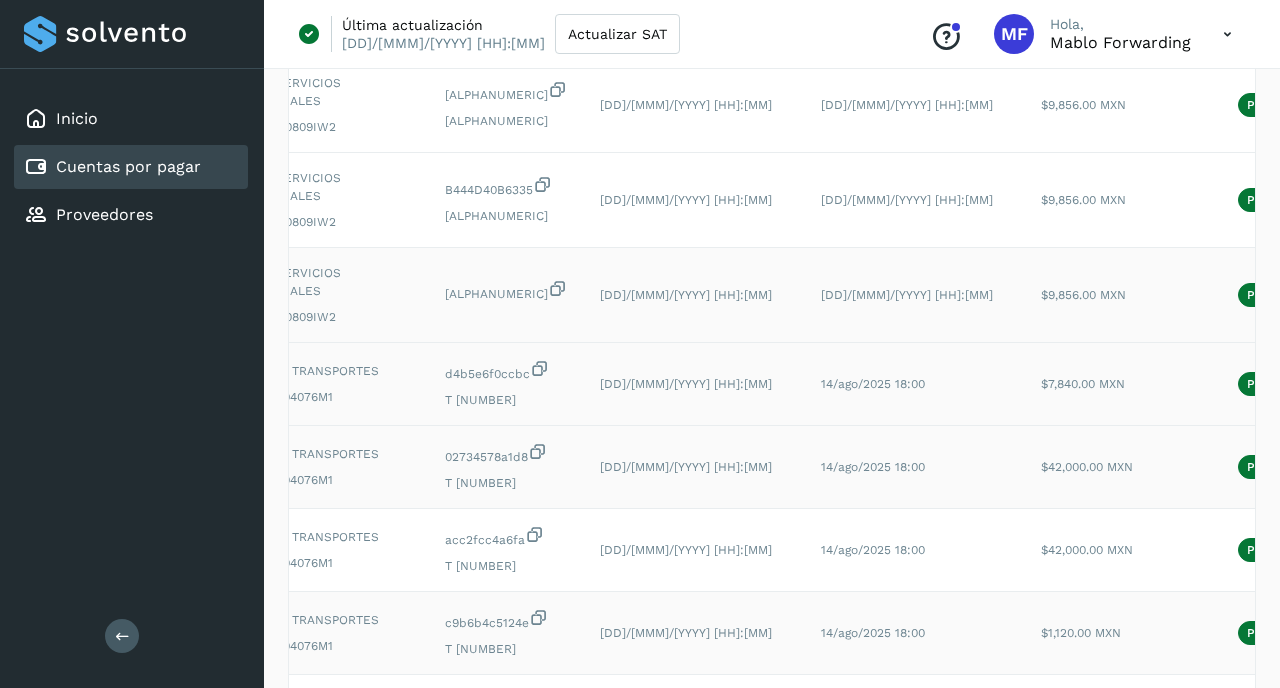 scroll, scrollTop: 0, scrollLeft: 0, axis: both 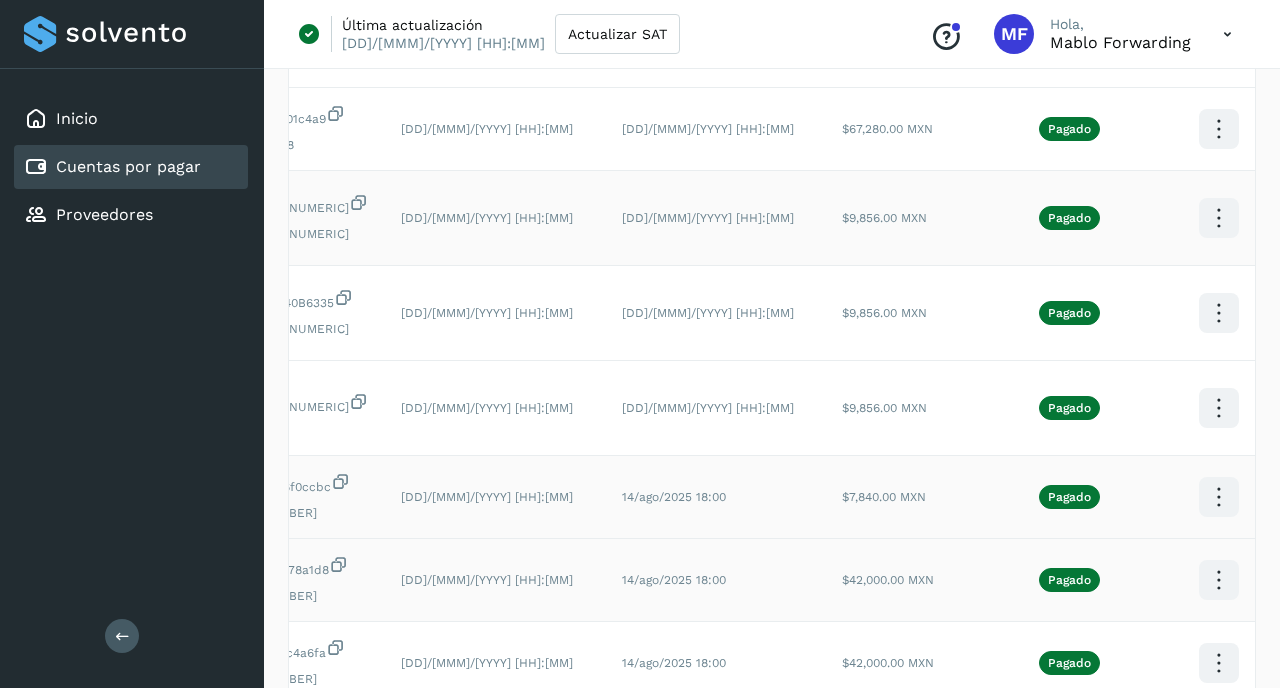 click at bounding box center (1218, -37) 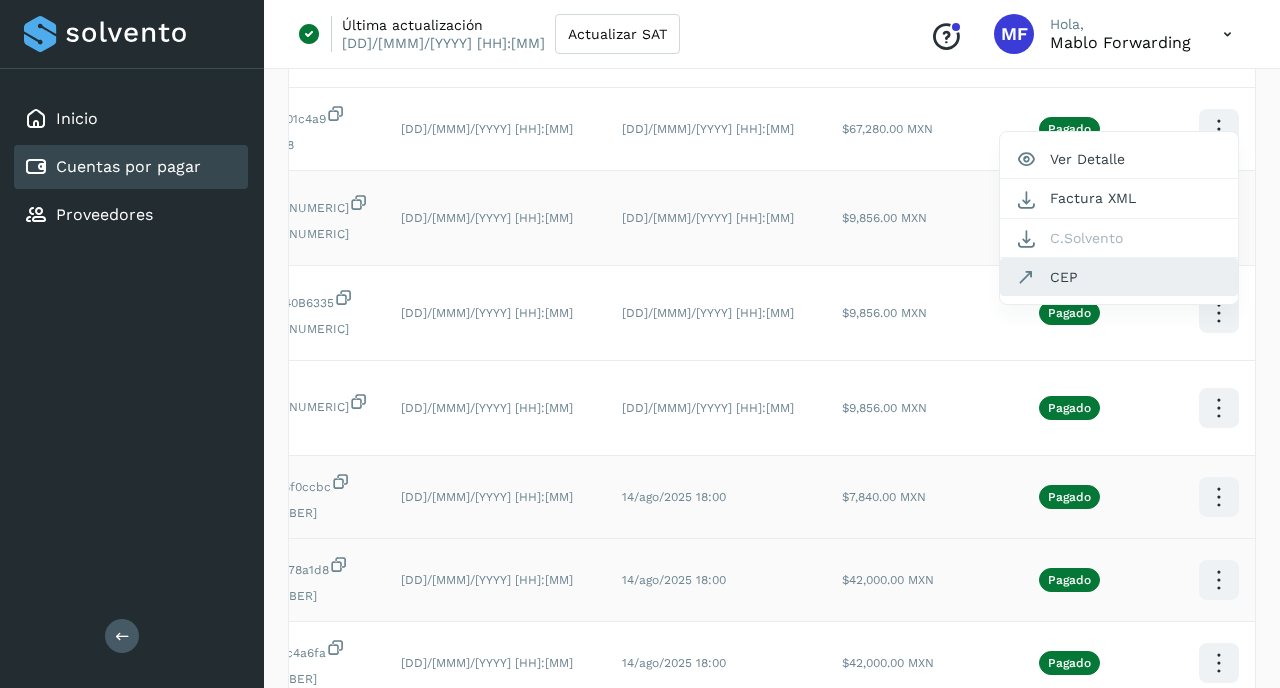 click on "CEP" 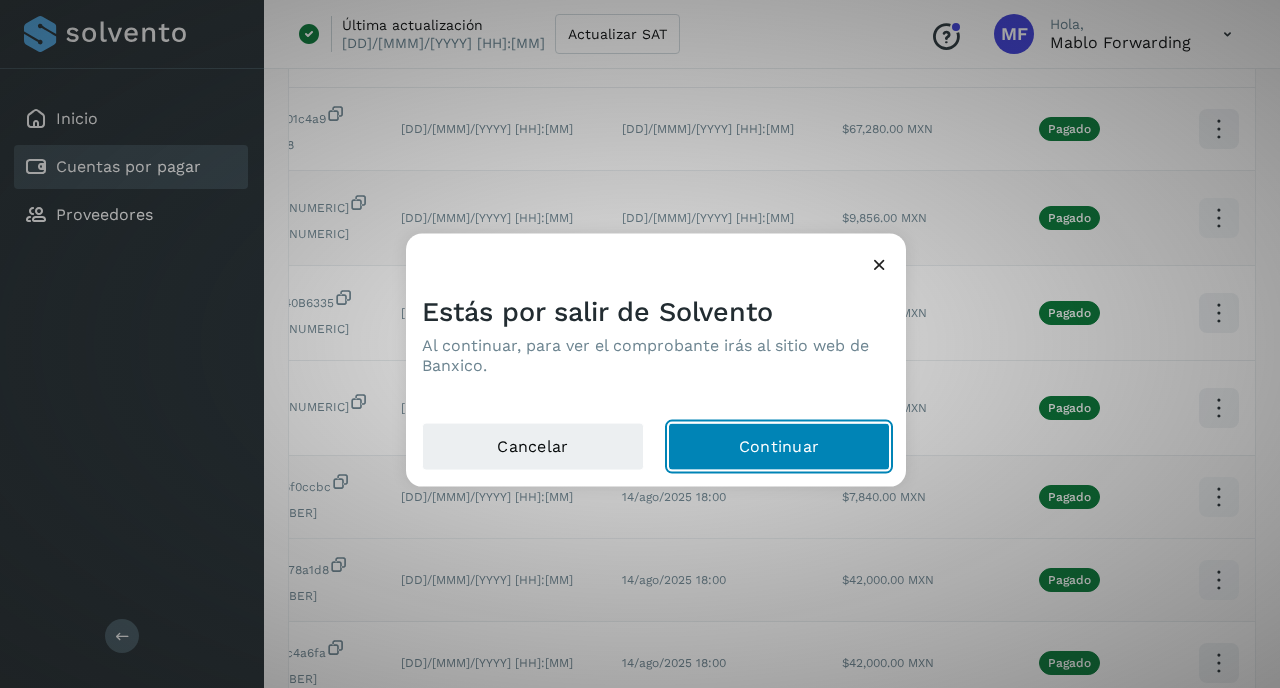 click on "Continuar" 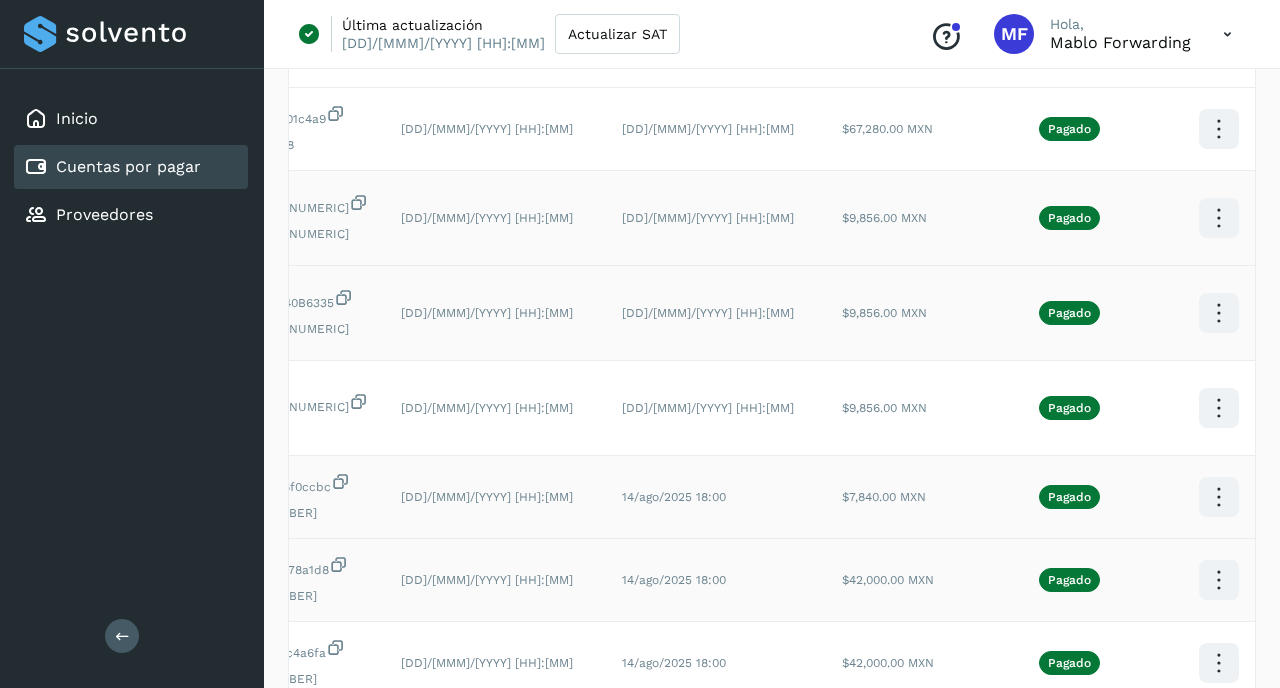 click at bounding box center [1218, -37] 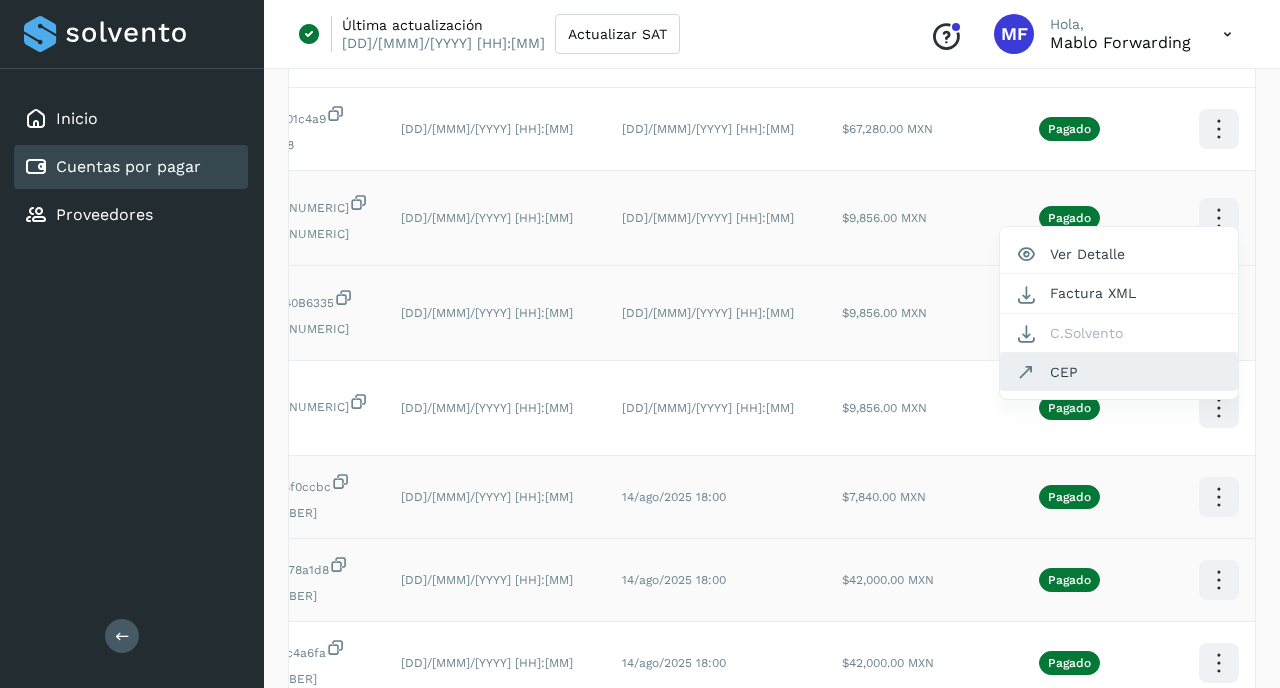click on "CEP" 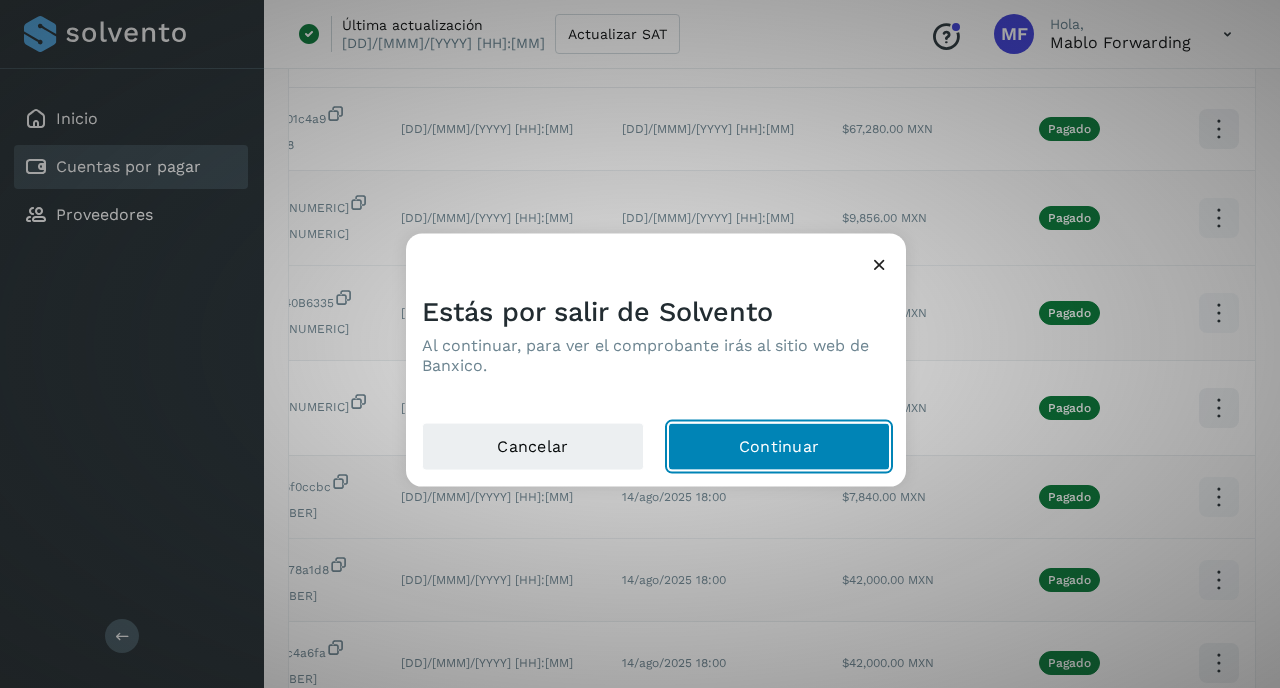 click on "Continuar" 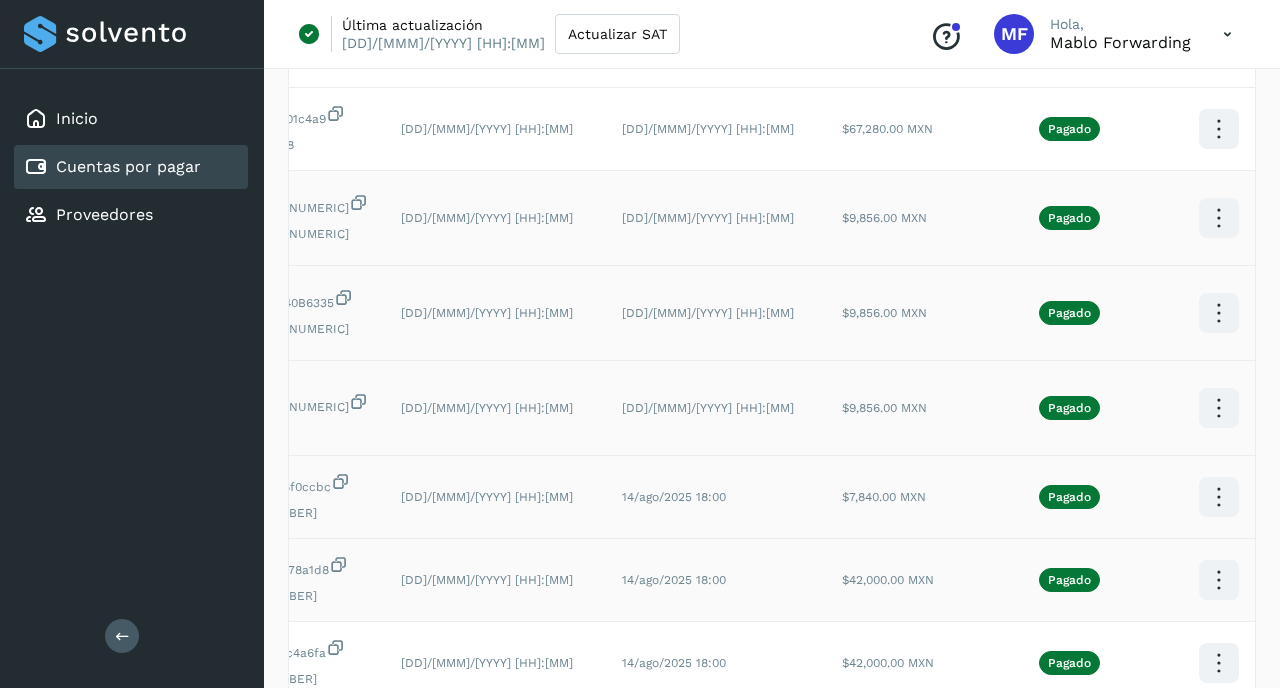 click at bounding box center [1218, -37] 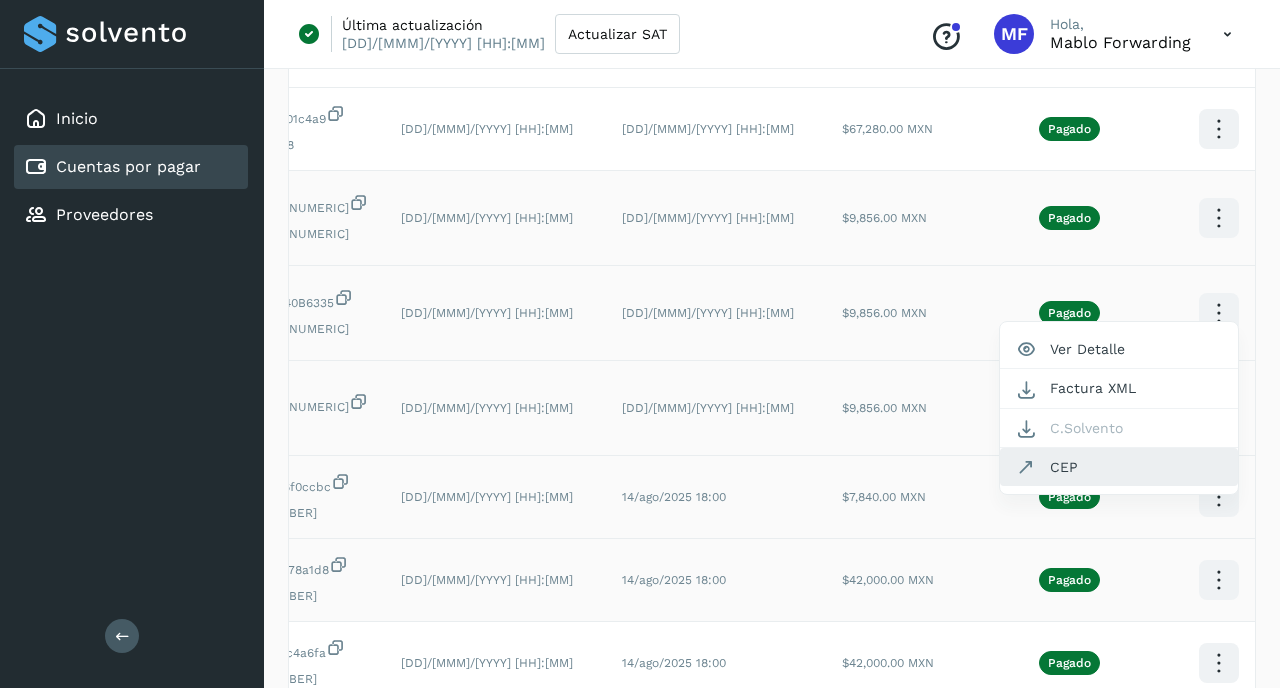click on "CEP" 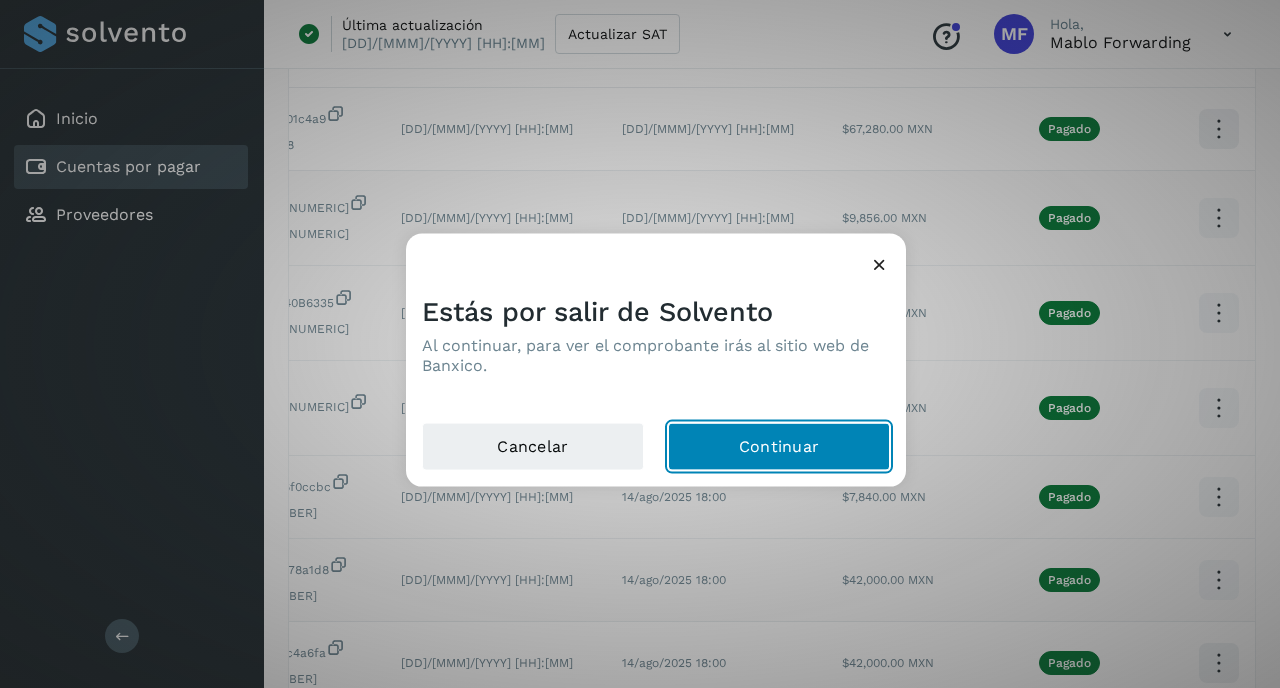 click on "Continuar" 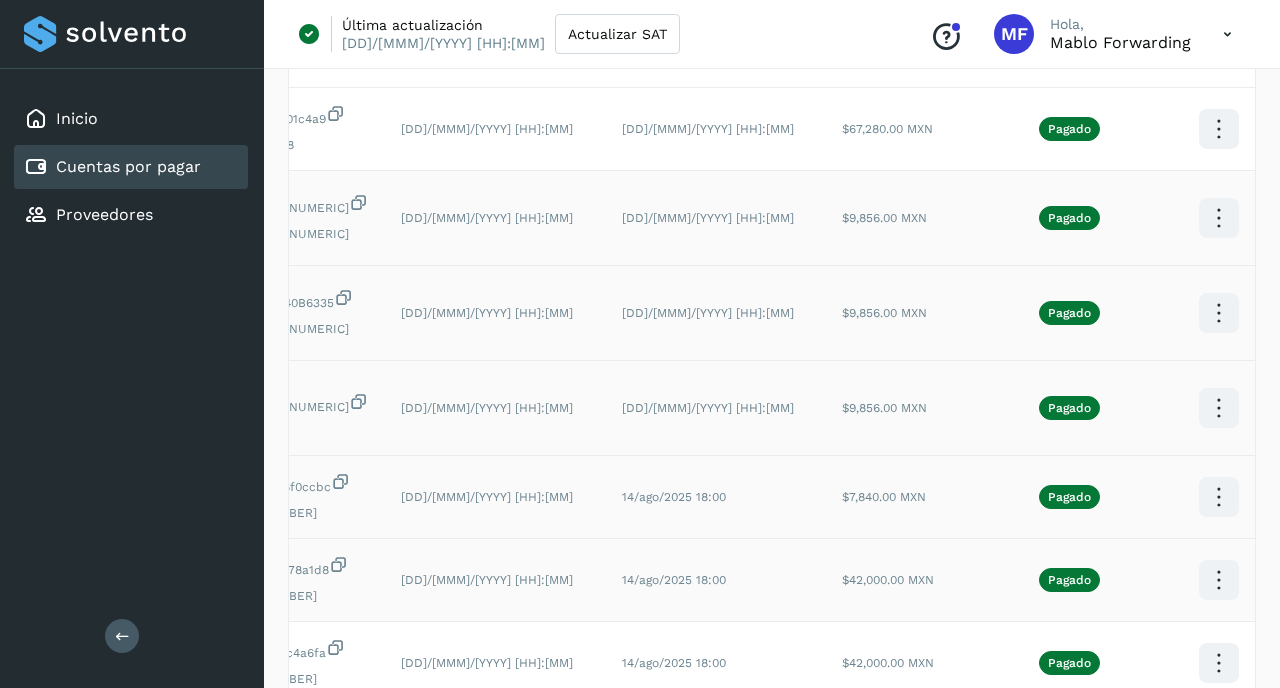 click at bounding box center [1218, -37] 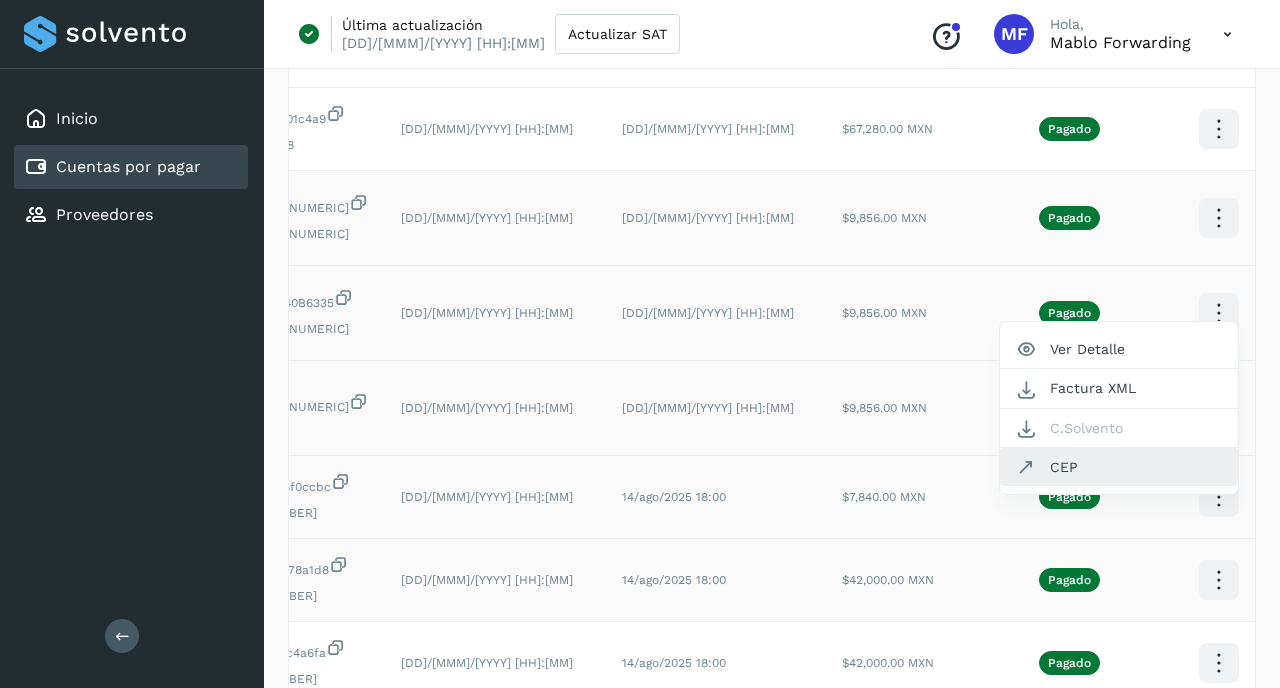 click on "CEP" 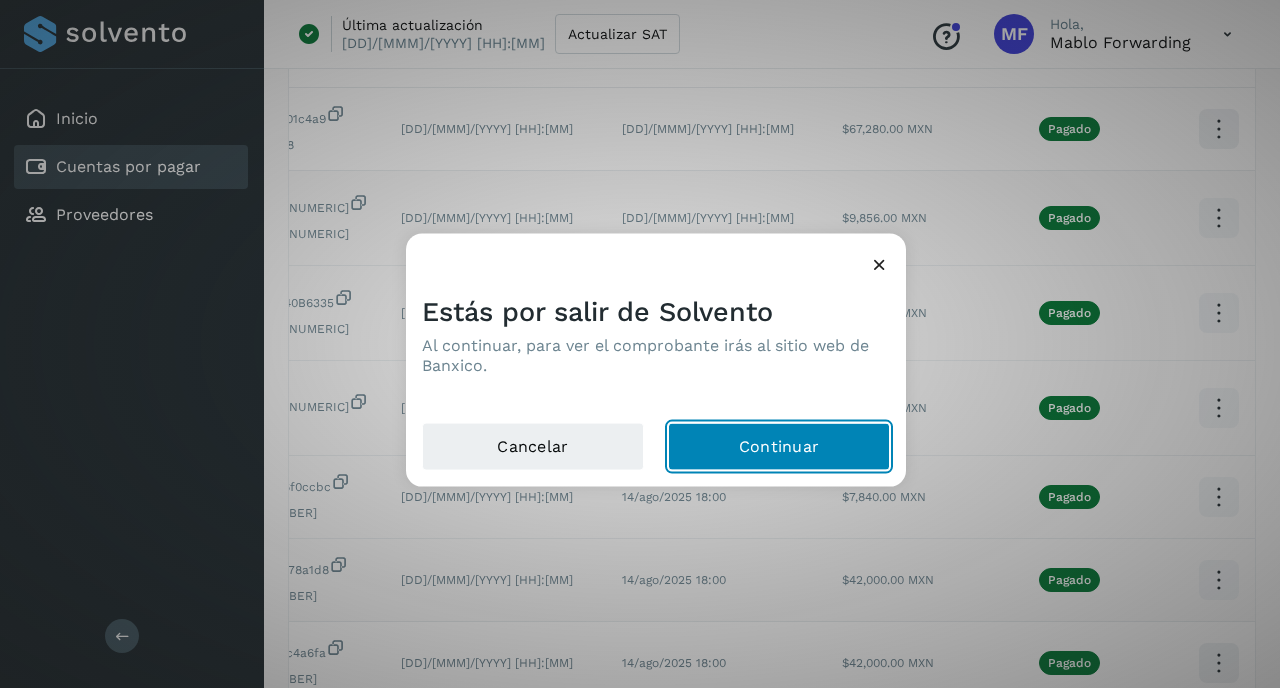 click on "Continuar" 